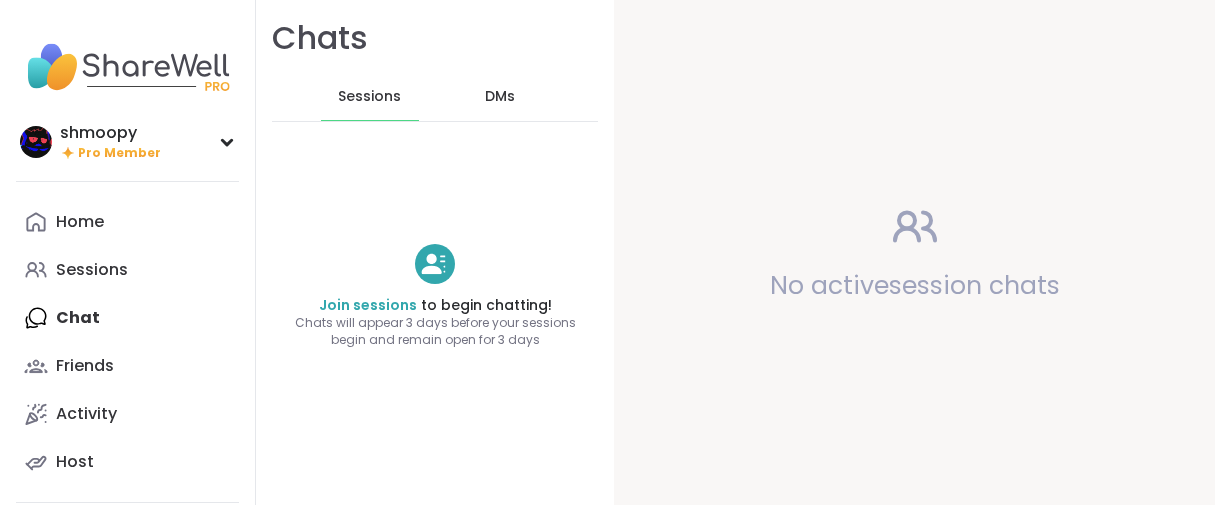 scroll, scrollTop: 0, scrollLeft: 0, axis: both 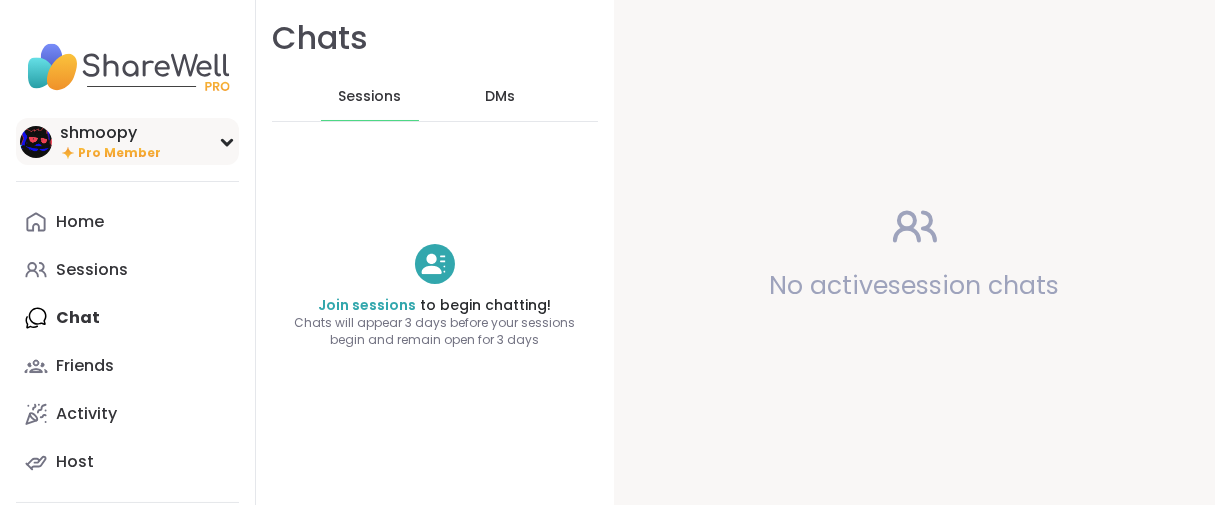 click on "Pro Member" at bounding box center (119, 153) 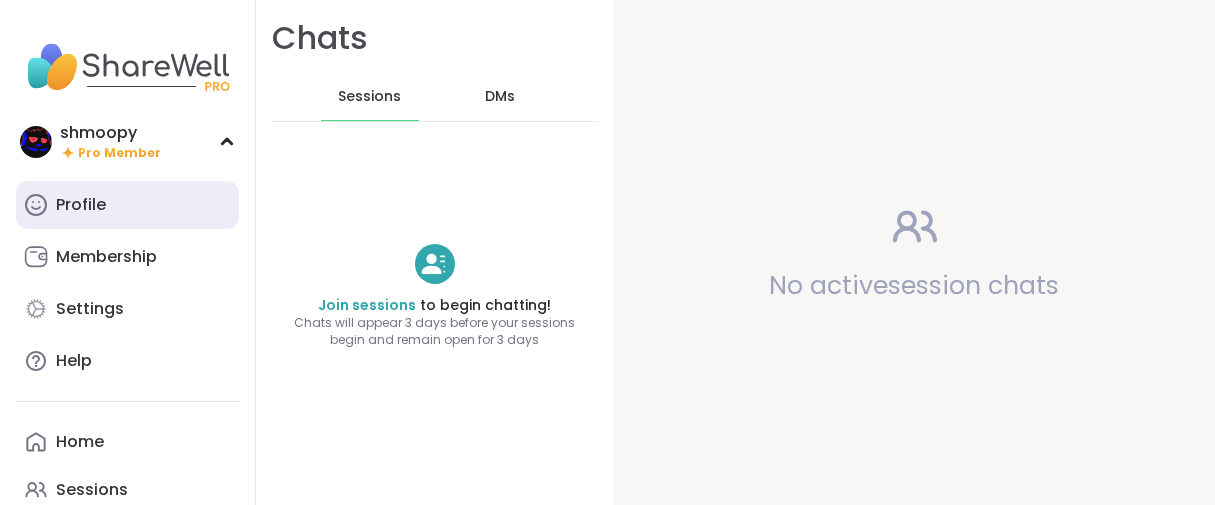 scroll, scrollTop: 0, scrollLeft: 0, axis: both 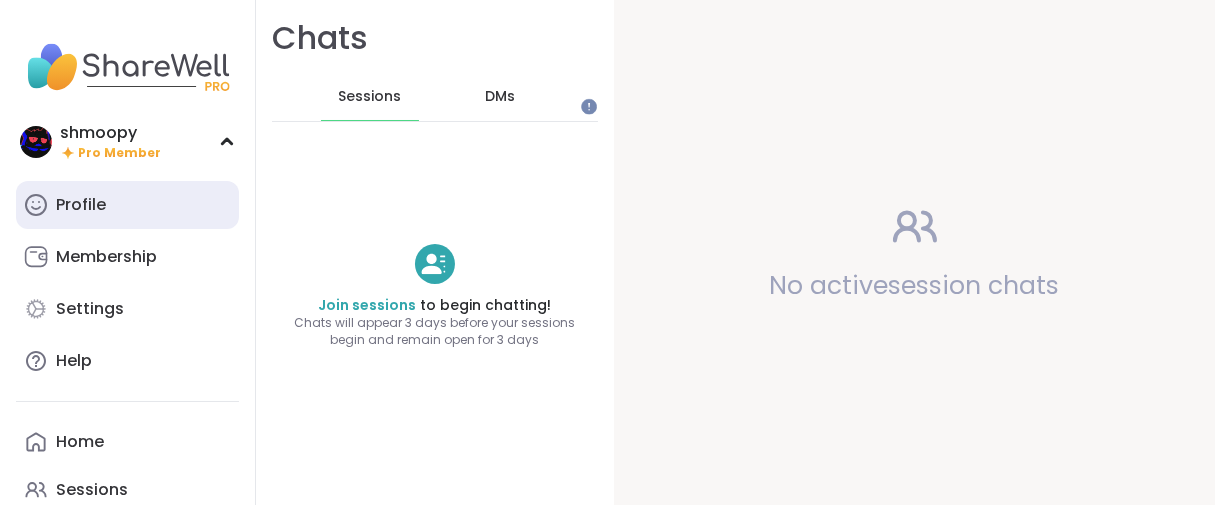 click on "Profile" at bounding box center [127, 205] 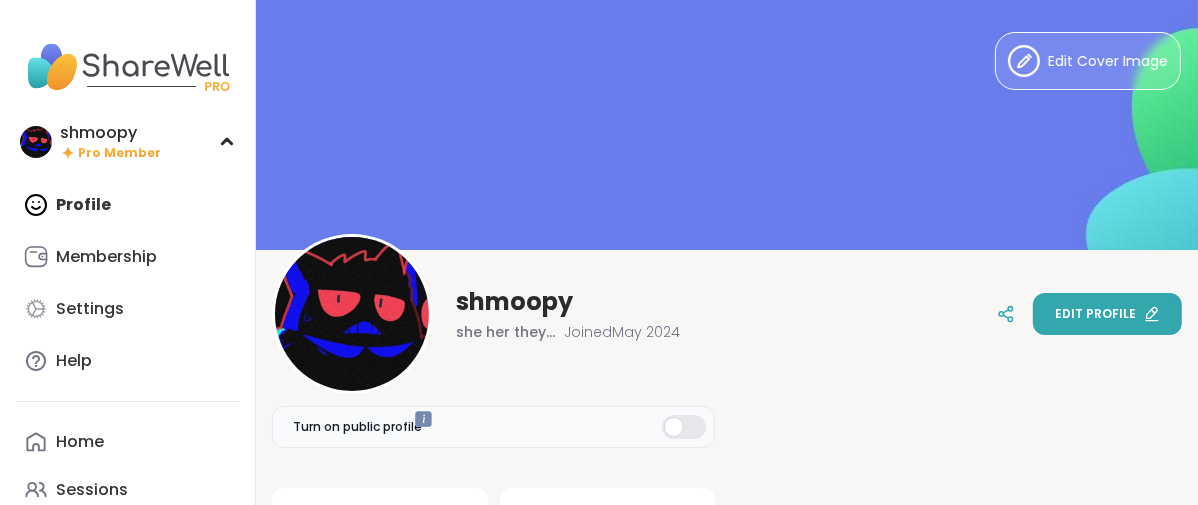 scroll, scrollTop: 0, scrollLeft: 0, axis: both 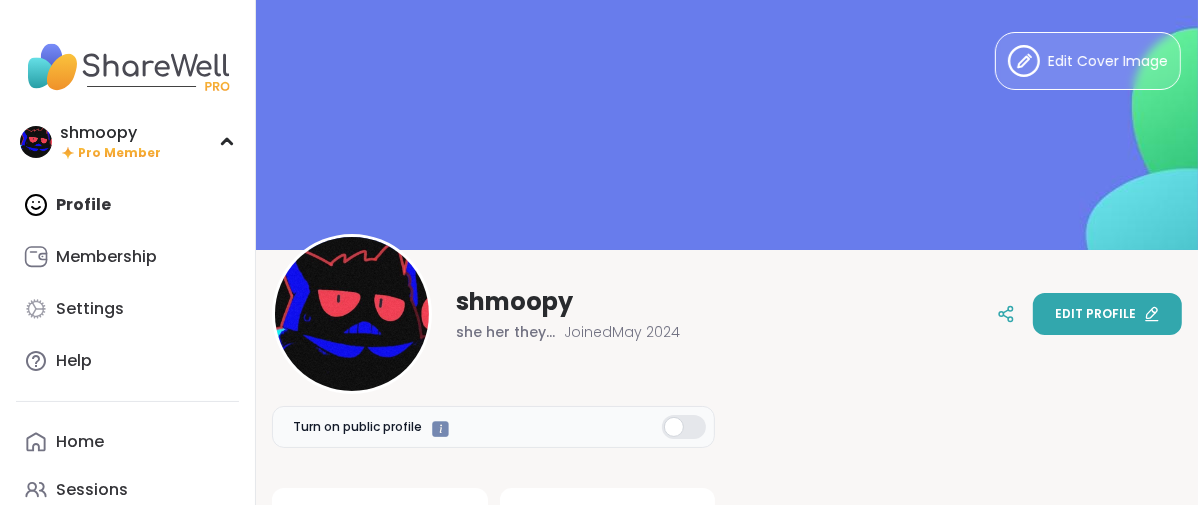 click on "Edit profile" at bounding box center [1095, 314] 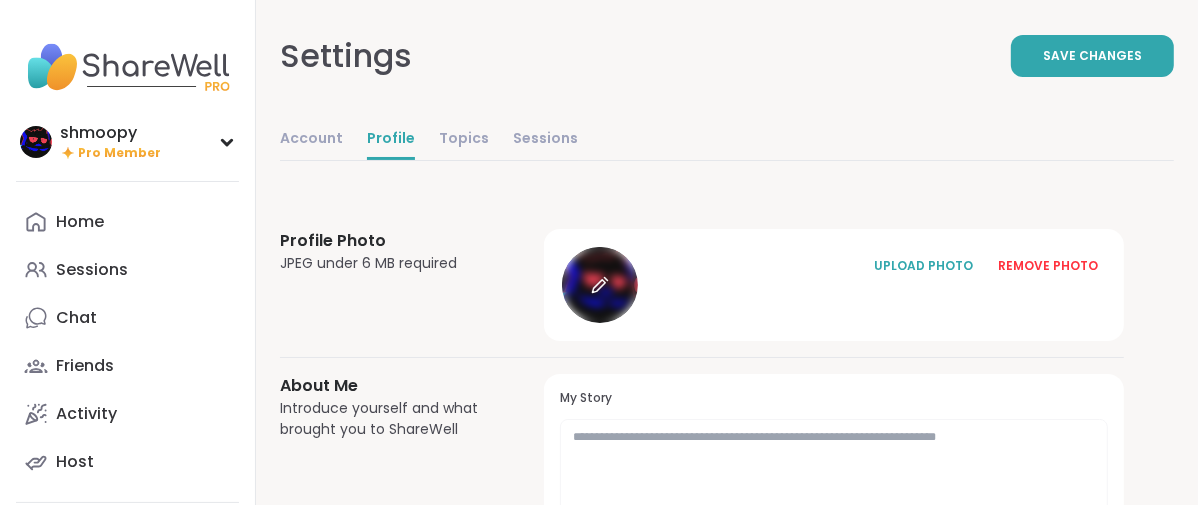 click 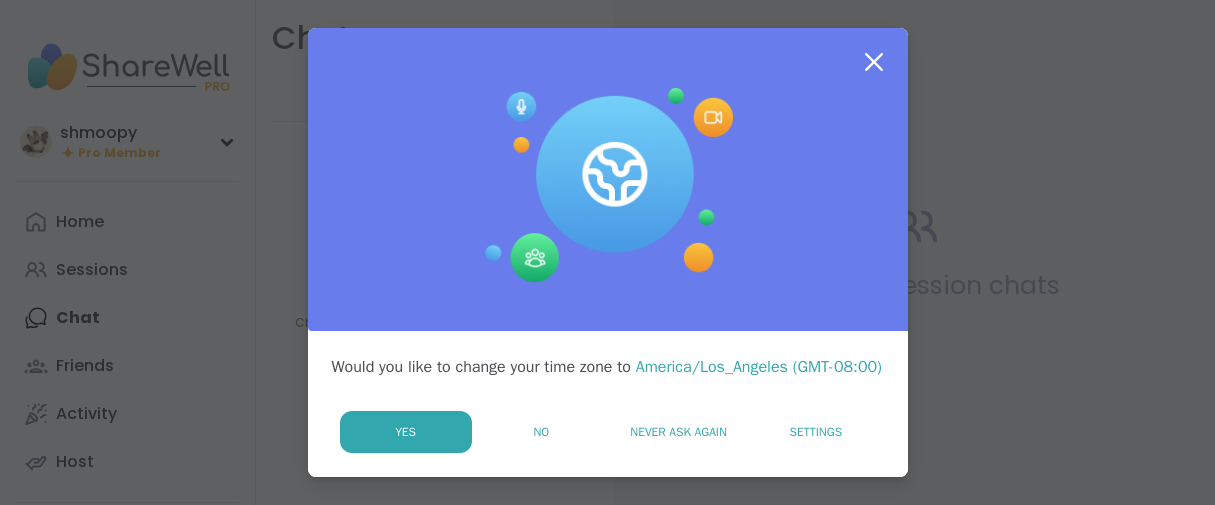 scroll, scrollTop: 0, scrollLeft: 0, axis: both 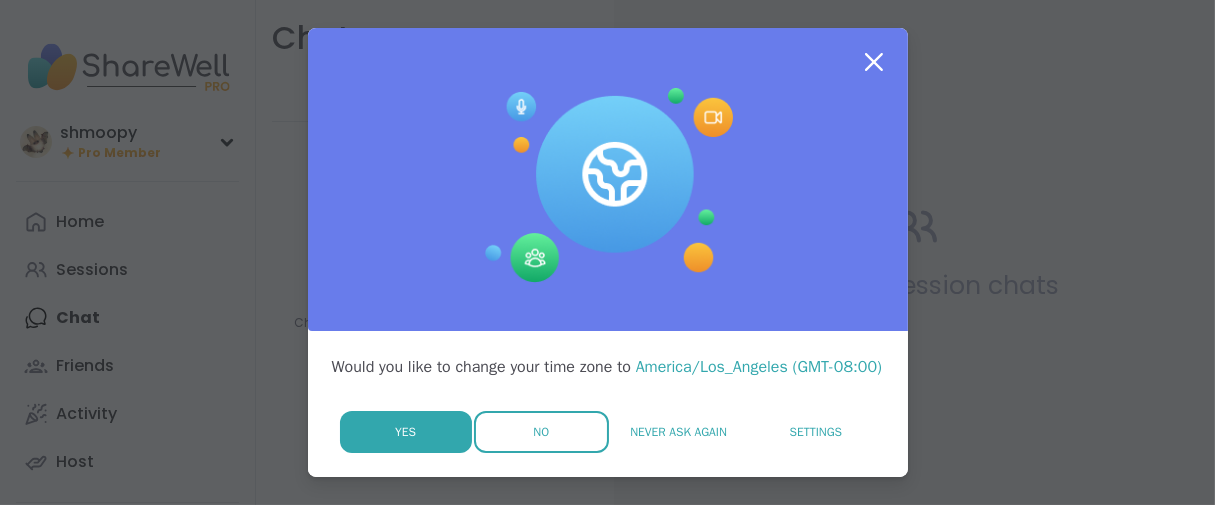 click on "No" at bounding box center (541, 432) 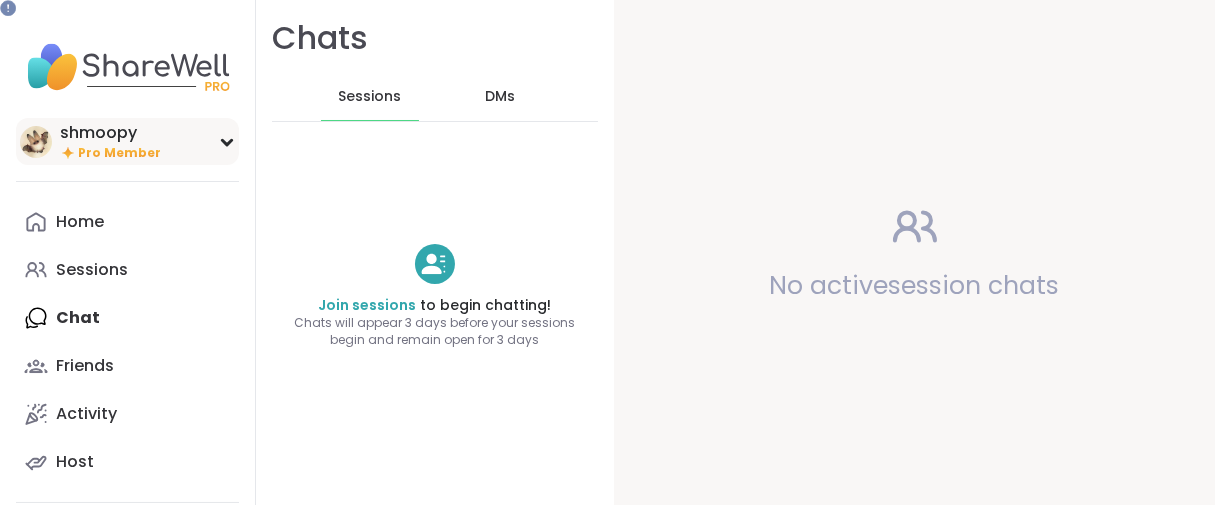 scroll, scrollTop: 0, scrollLeft: 0, axis: both 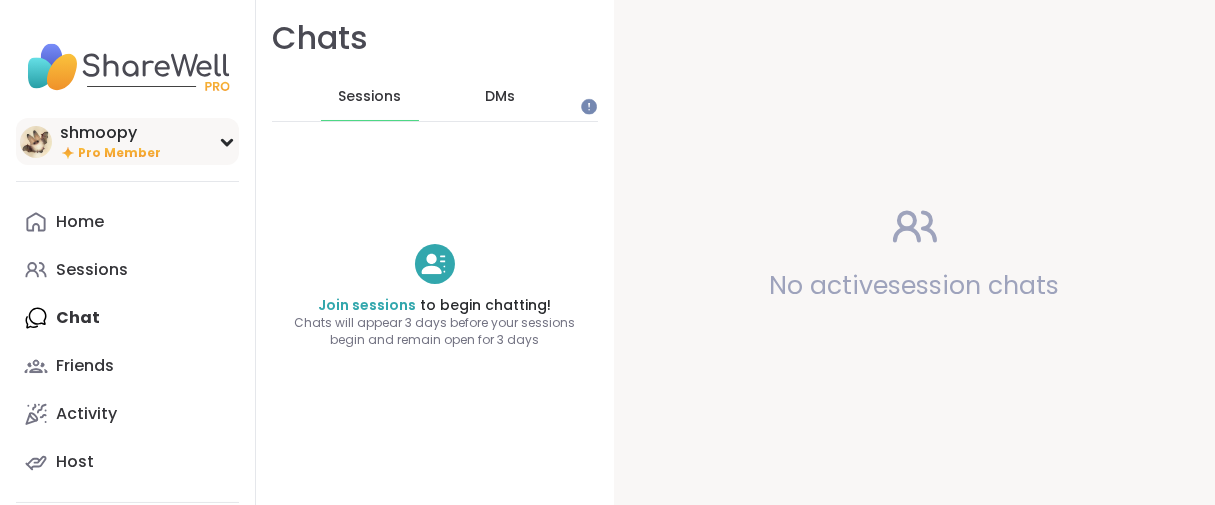 click on "Pro Member" at bounding box center [119, 153] 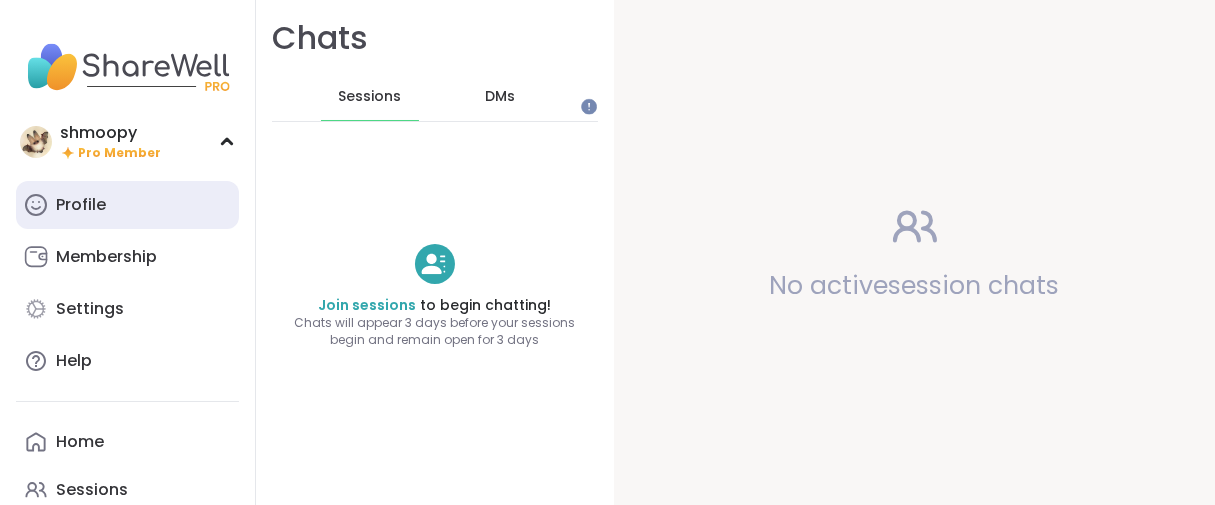 click on "Profile" at bounding box center (127, 205) 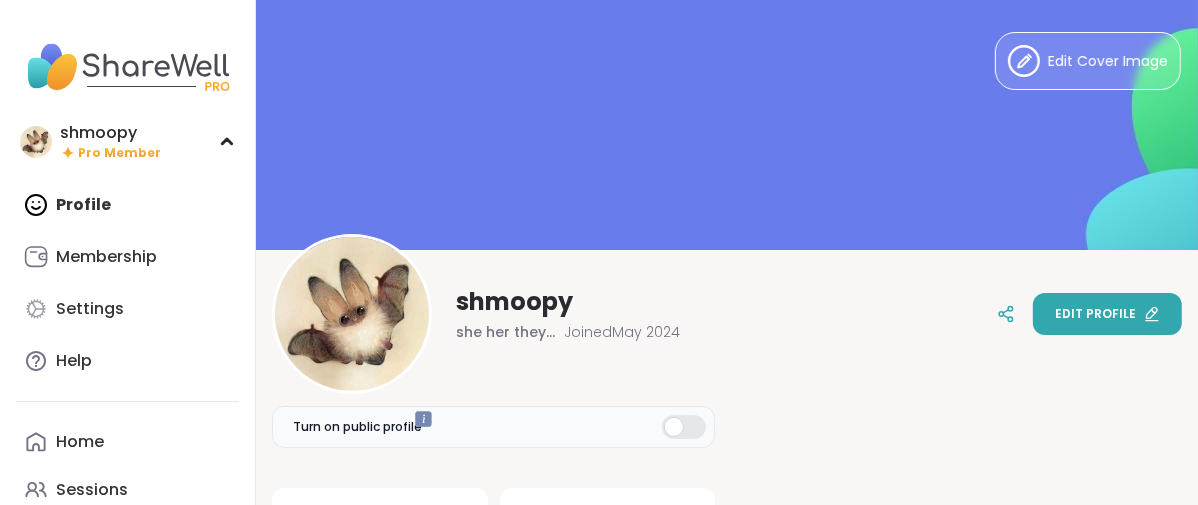 scroll, scrollTop: 0, scrollLeft: 0, axis: both 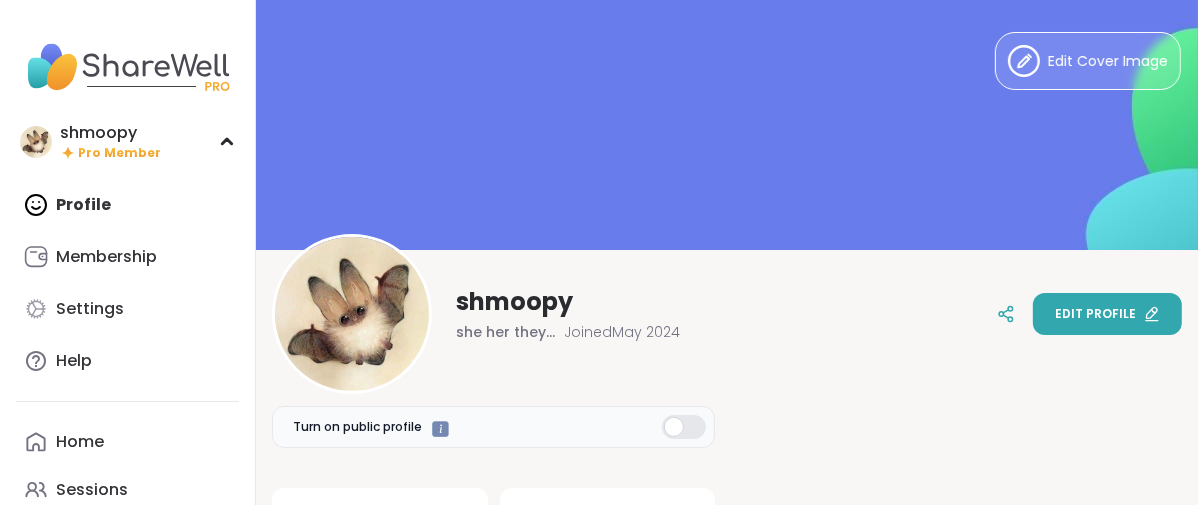 click on "Edit profile" at bounding box center (1107, 314) 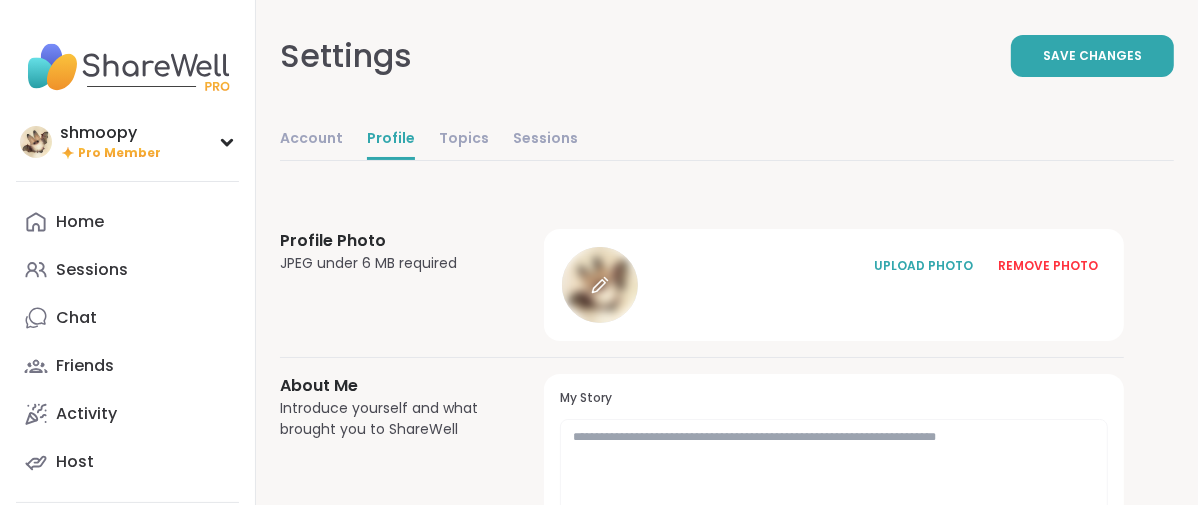click at bounding box center (600, 285) 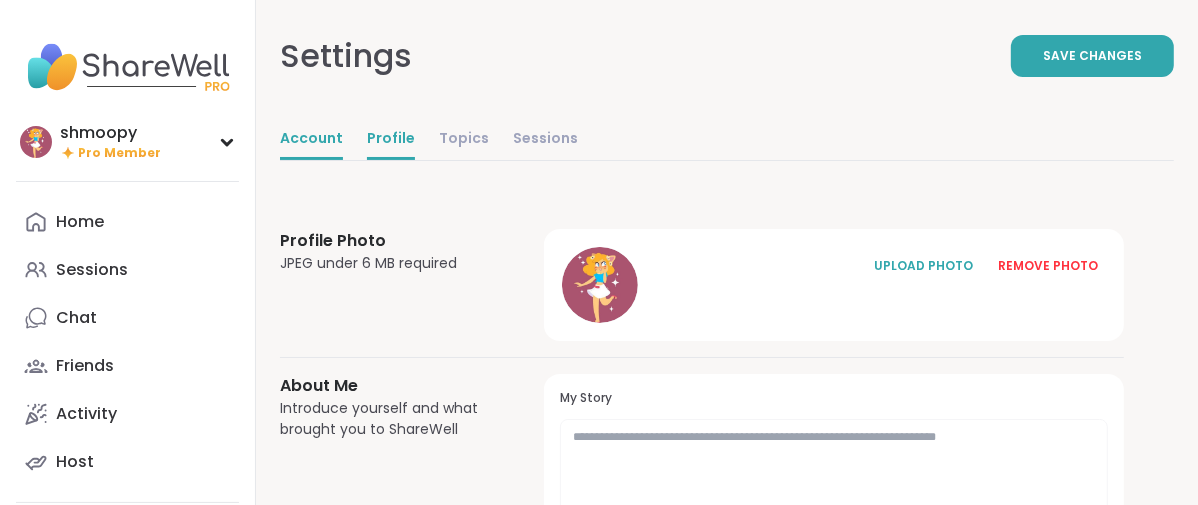 click on "Account" at bounding box center (311, 140) 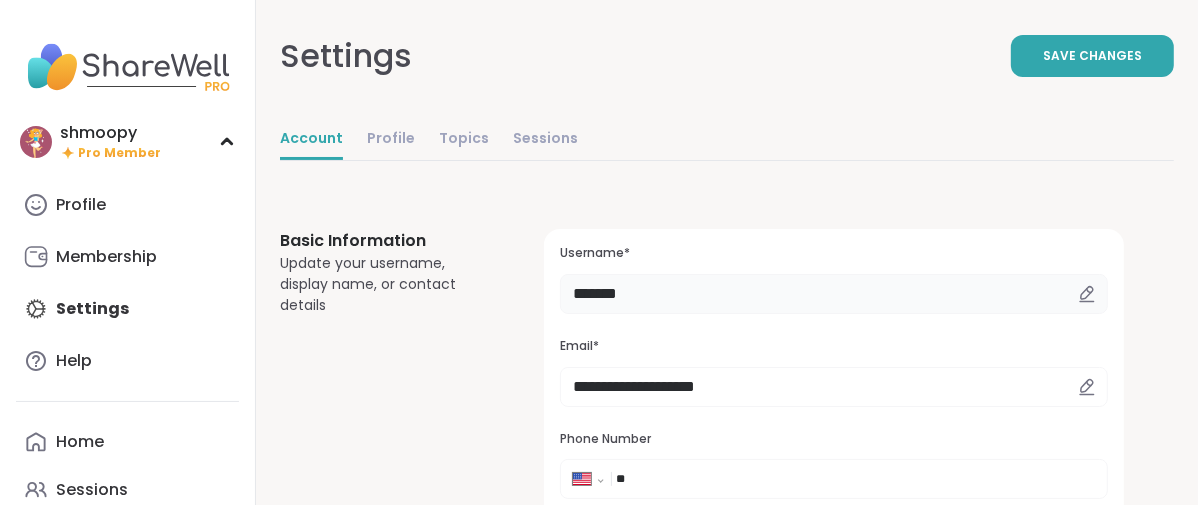 click on "*******" at bounding box center [834, 294] 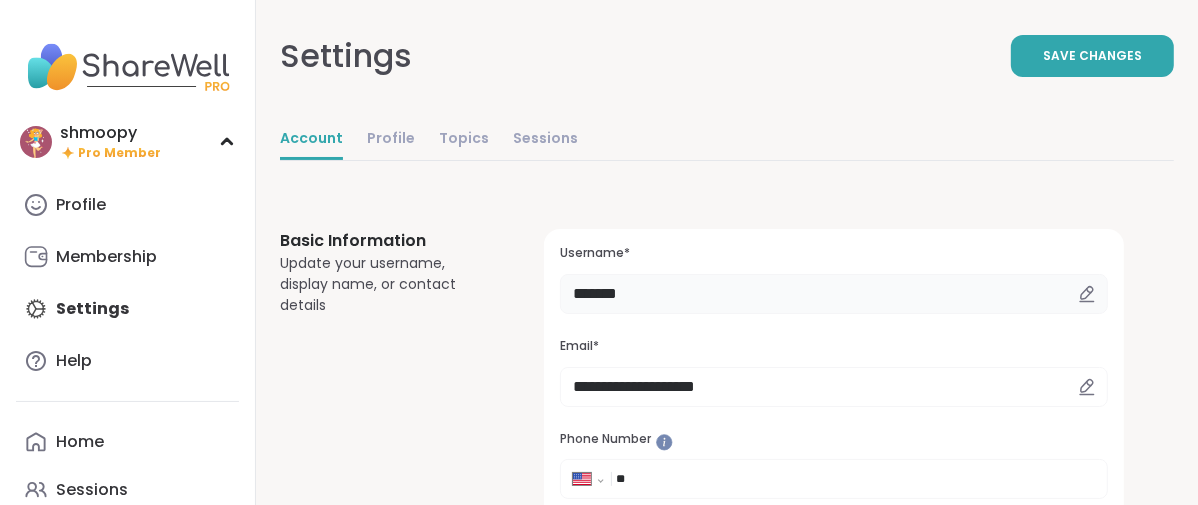 scroll, scrollTop: 0, scrollLeft: 0, axis: both 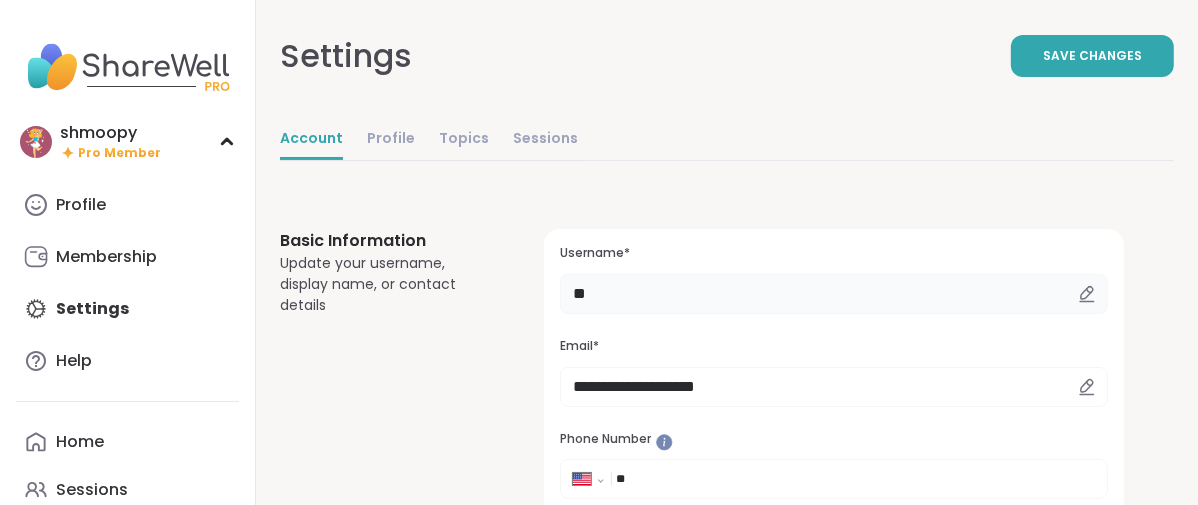 type on "*" 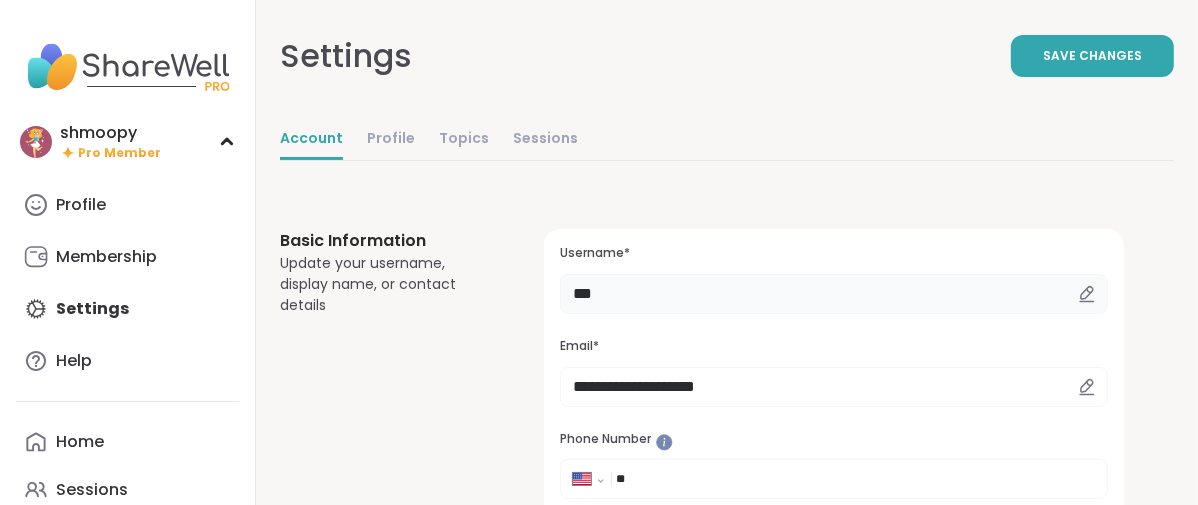 type on "******" 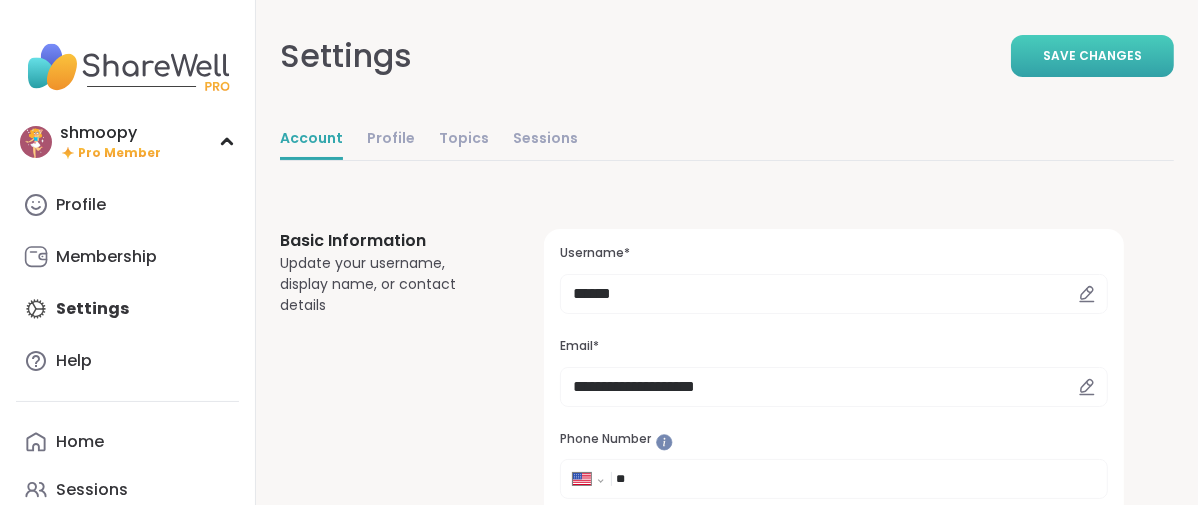 click on "Save Changes" at bounding box center [1092, 56] 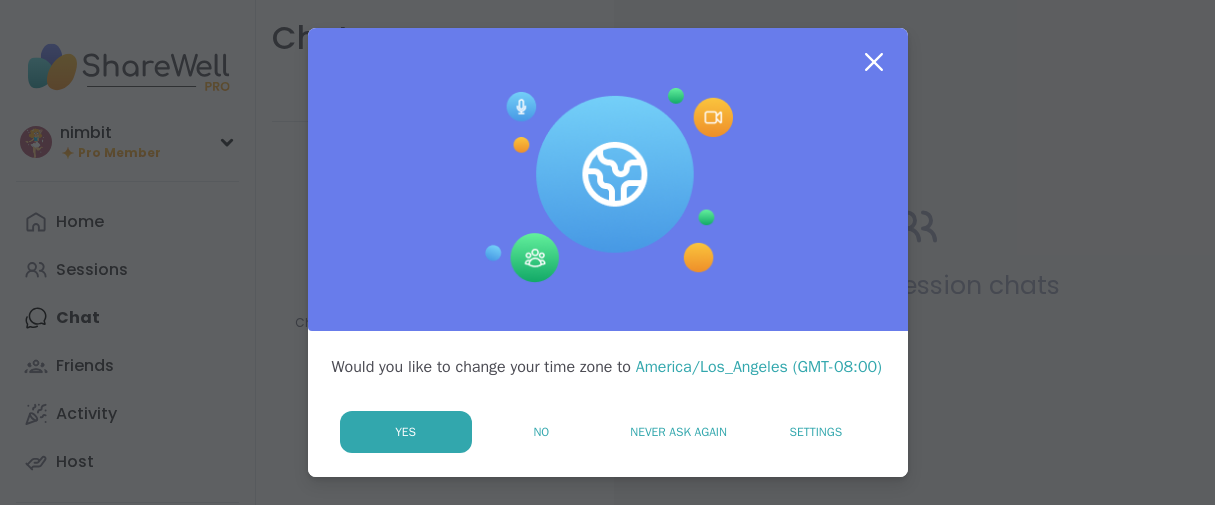 click on "No" at bounding box center (541, 432) 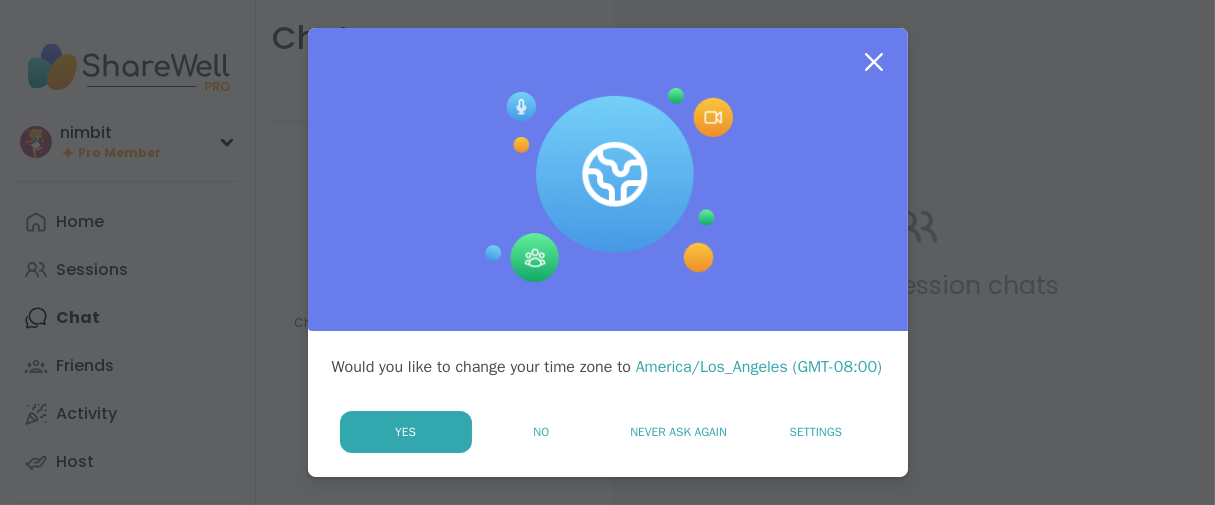 scroll, scrollTop: 0, scrollLeft: 0, axis: both 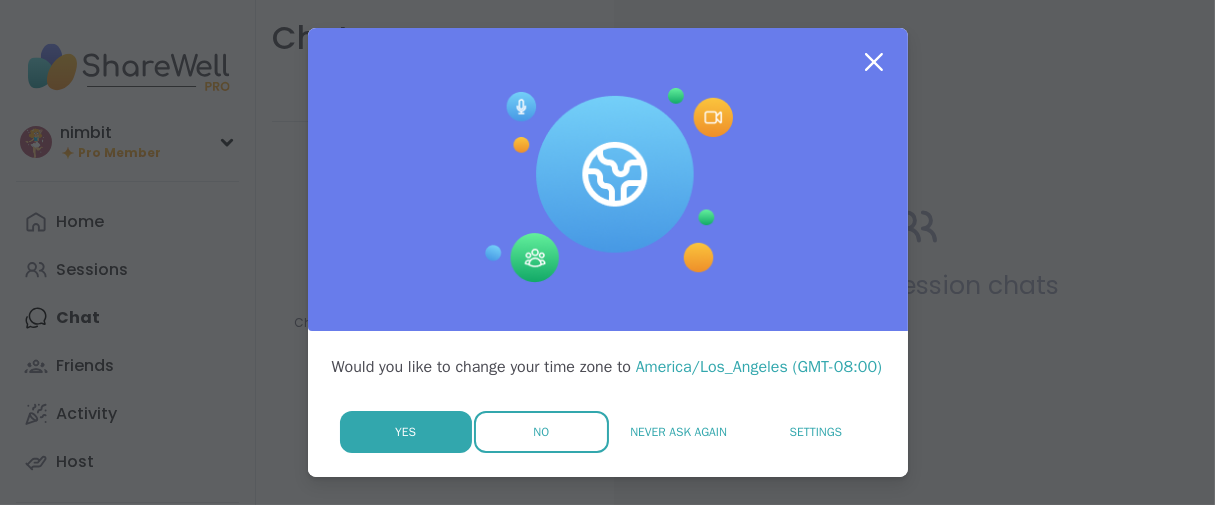 click on "No" at bounding box center (541, 432) 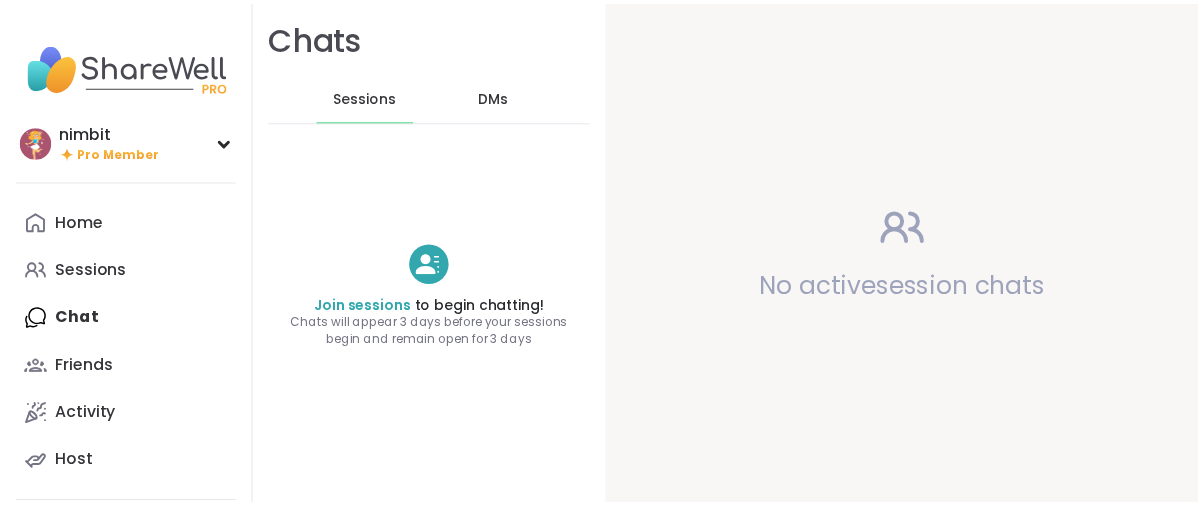 scroll, scrollTop: 0, scrollLeft: 0, axis: both 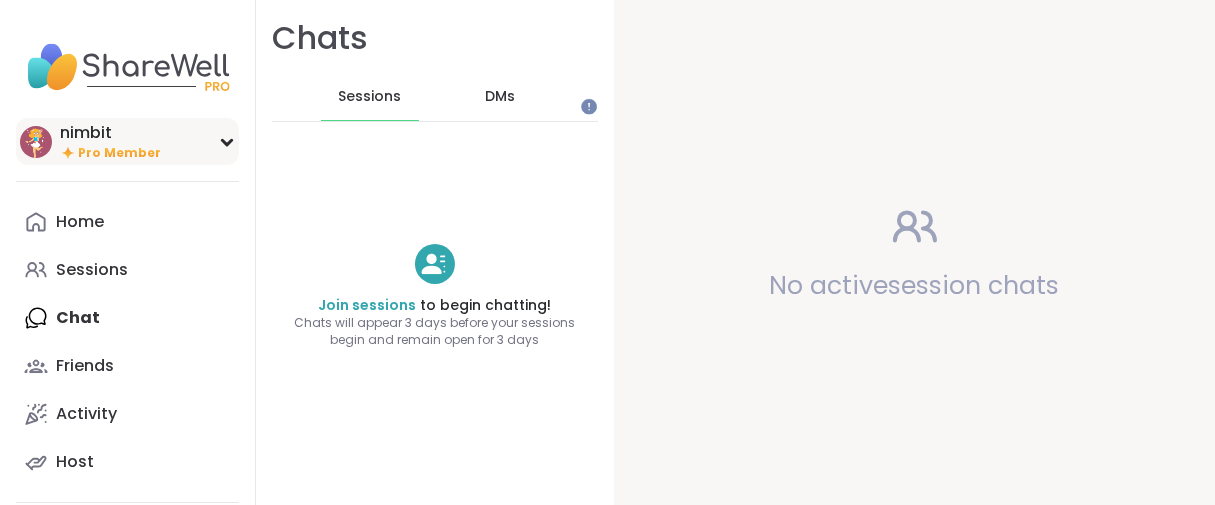 click on "Pro Member" at bounding box center (119, 153) 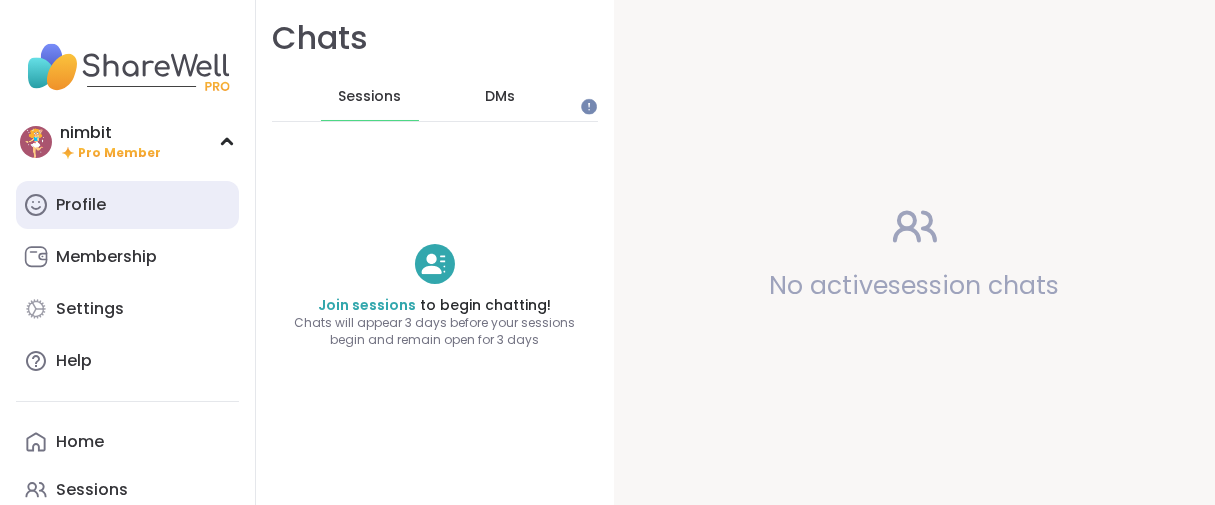 click on "Profile" at bounding box center [81, 205] 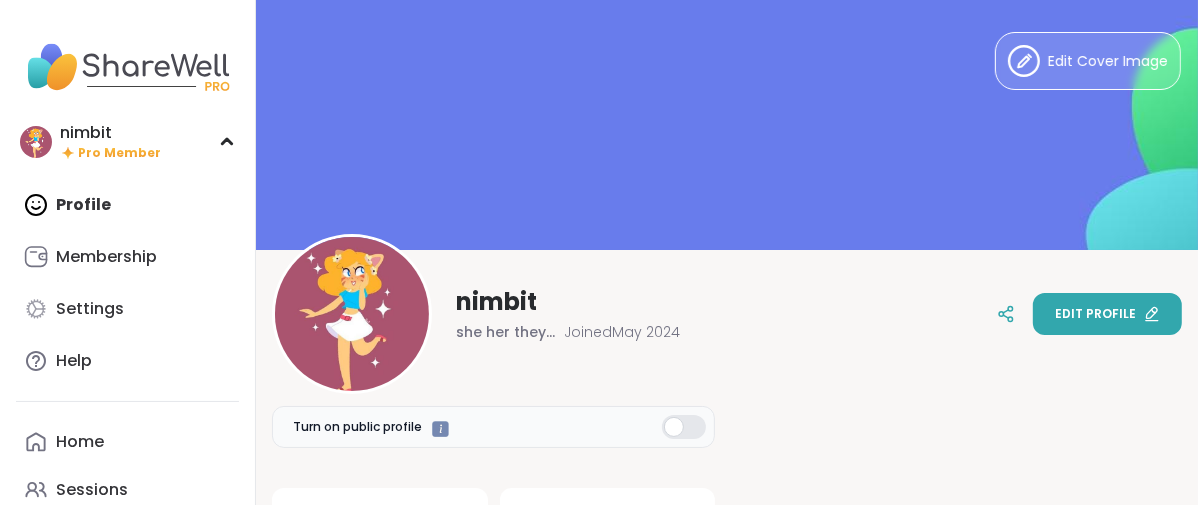 scroll, scrollTop: 0, scrollLeft: 0, axis: both 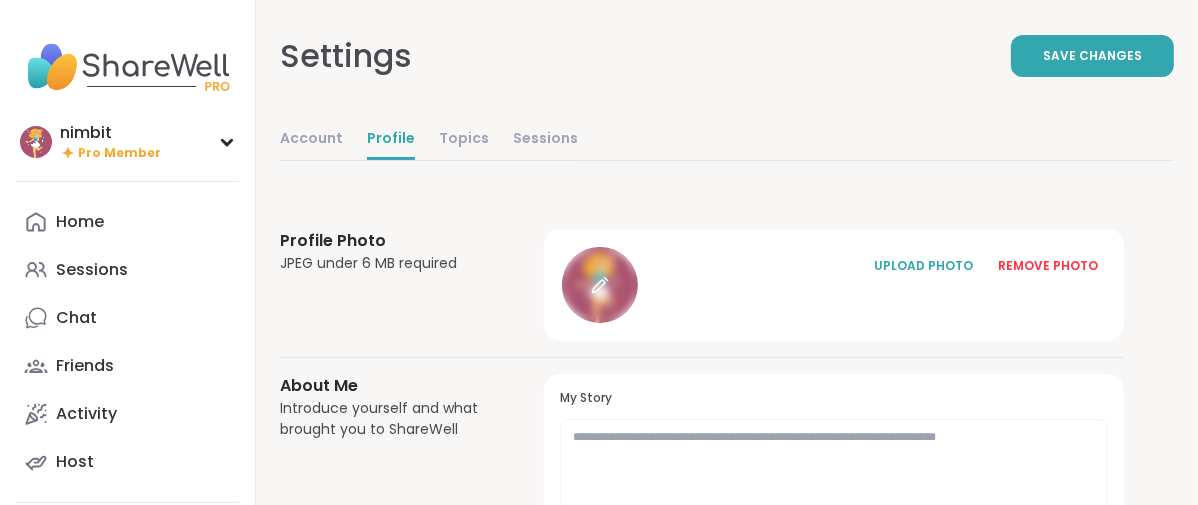 click 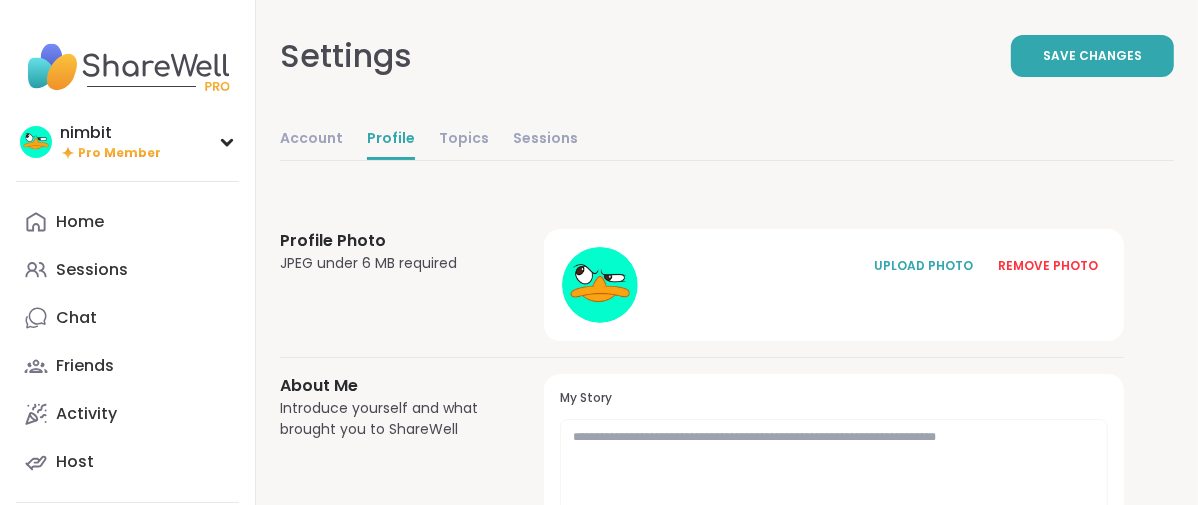 click on "Account Profile Topics Sessions" at bounding box center [429, 140] 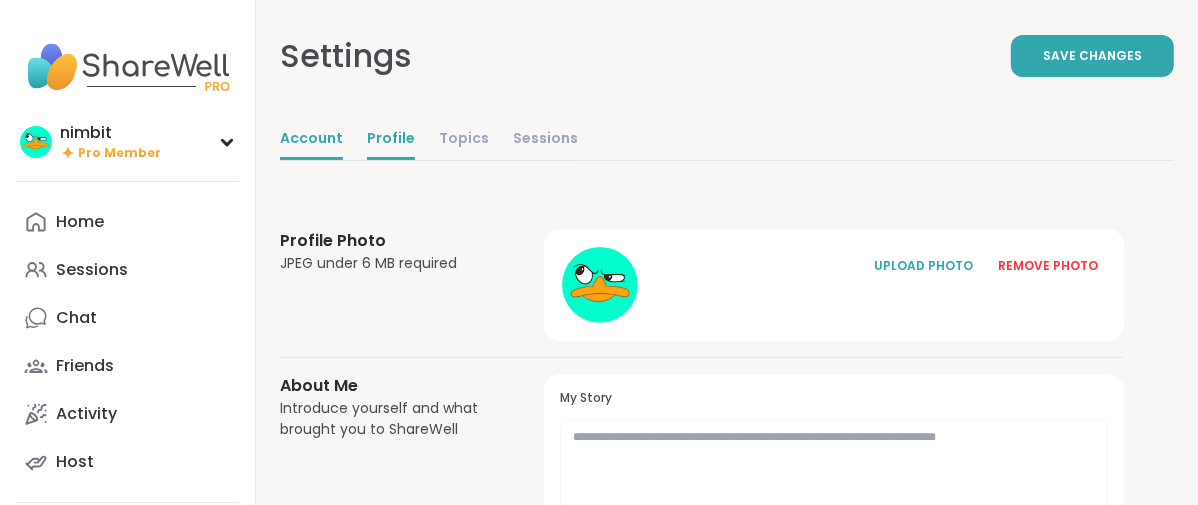 click on "Account" at bounding box center [311, 140] 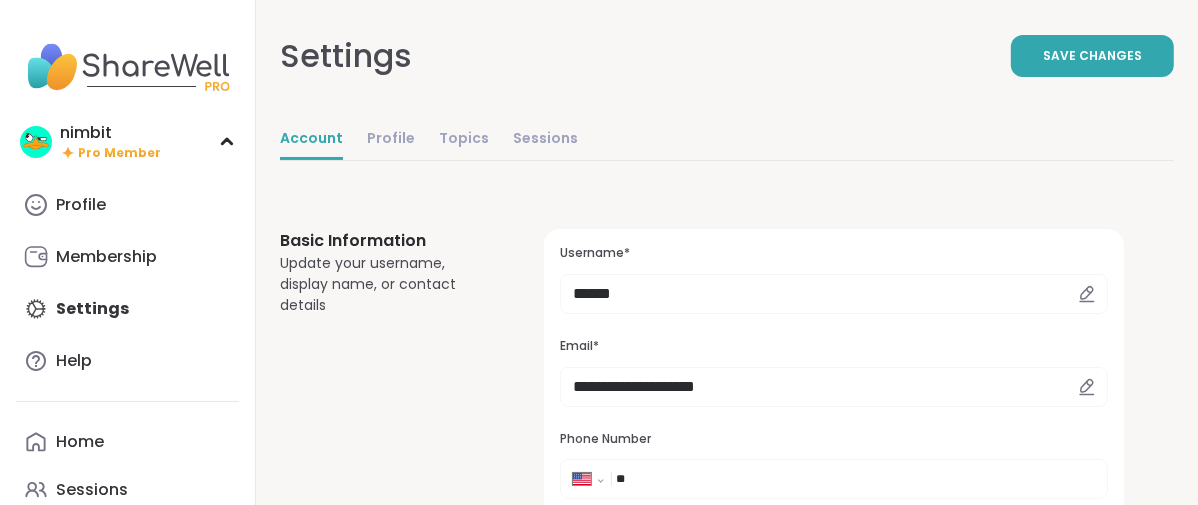 scroll, scrollTop: 0, scrollLeft: 0, axis: both 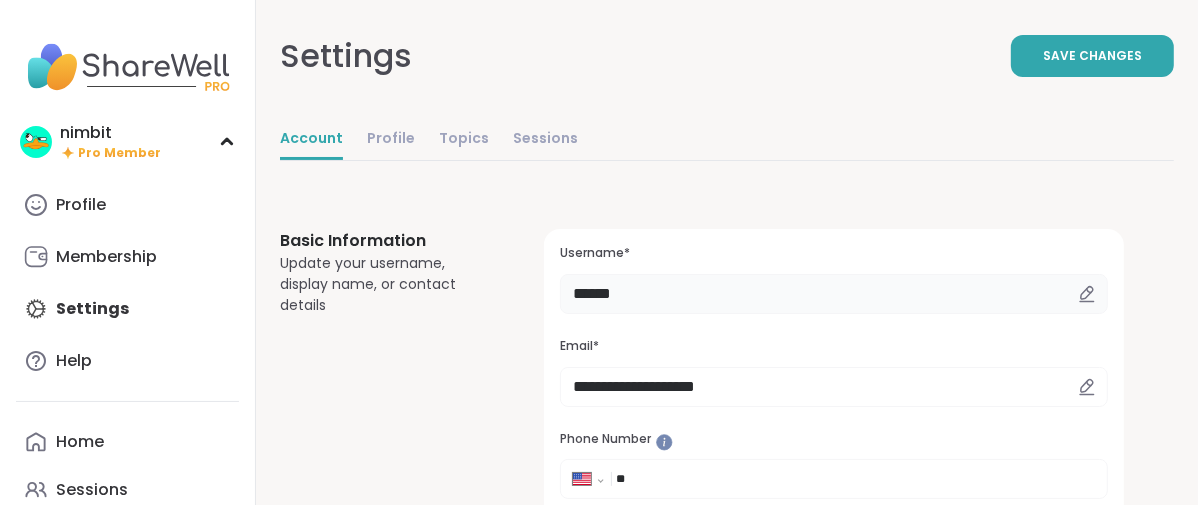 click on "******" at bounding box center (834, 294) 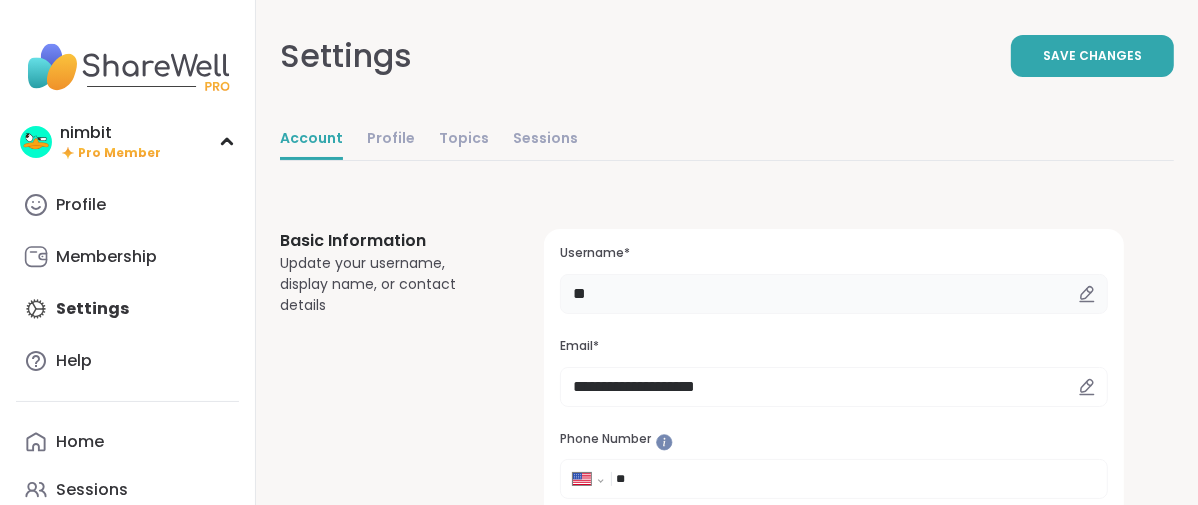 type on "*" 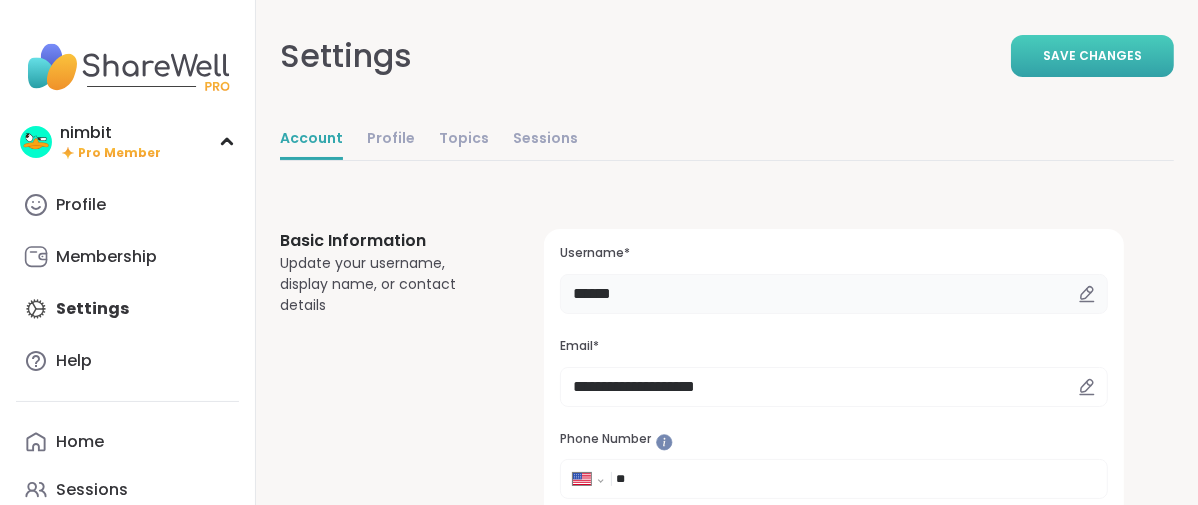 type on "******" 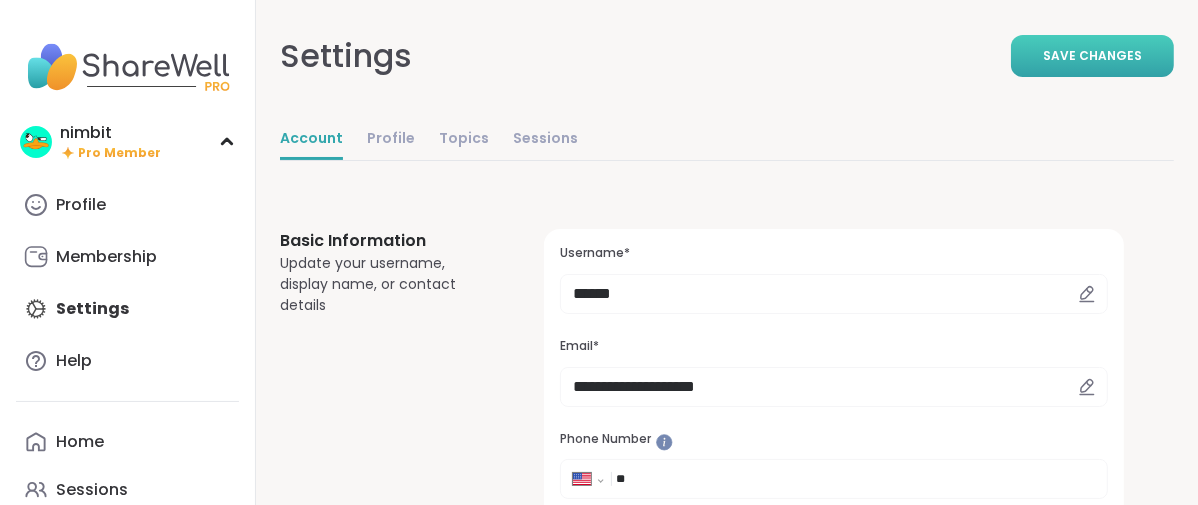 click on "Save Changes" at bounding box center (1092, 56) 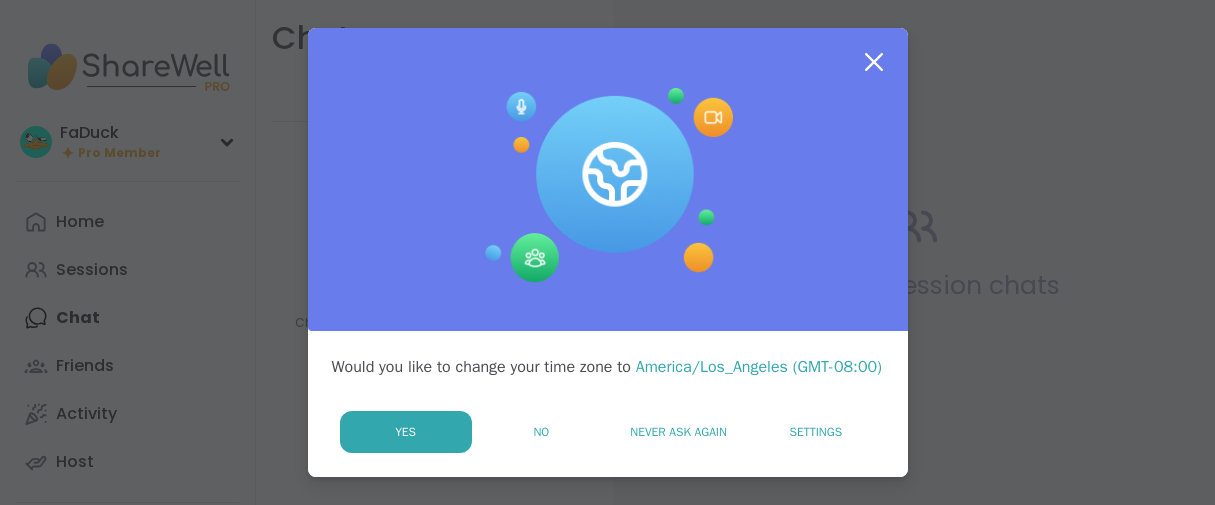 scroll, scrollTop: 0, scrollLeft: 0, axis: both 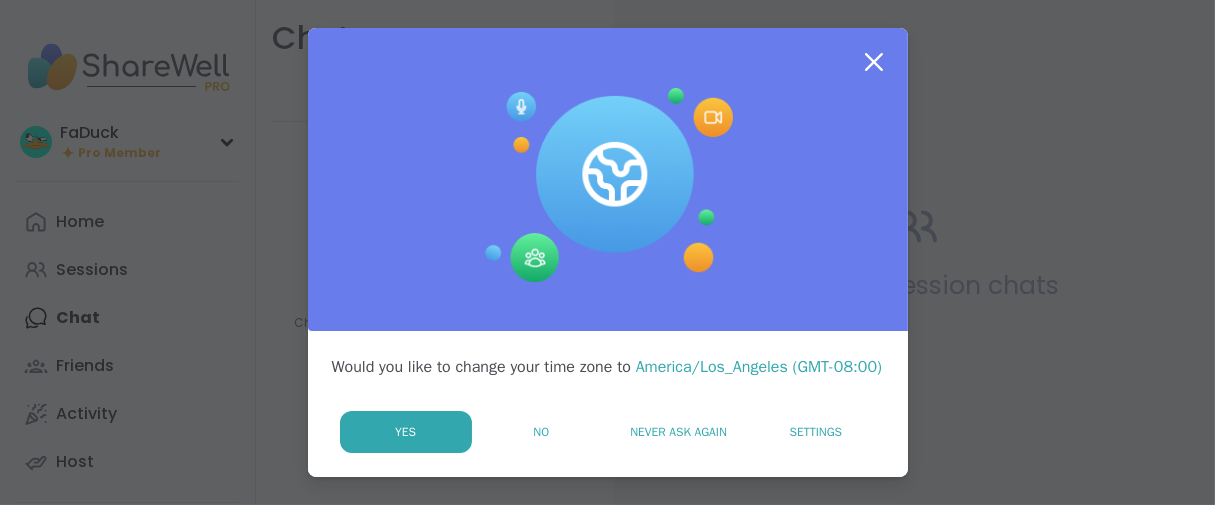 click on "No" at bounding box center (541, 432) 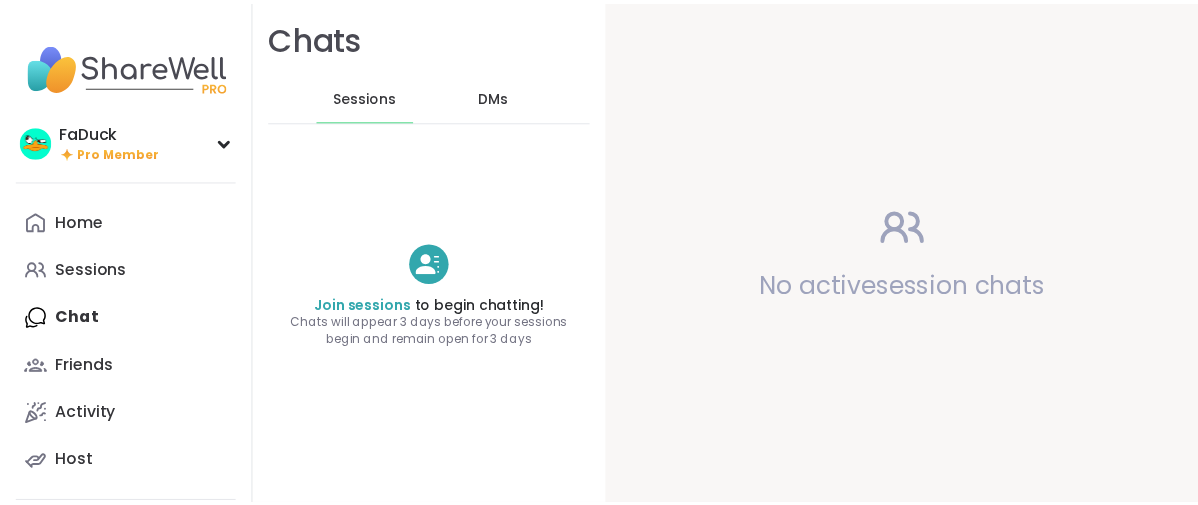 scroll, scrollTop: 0, scrollLeft: 0, axis: both 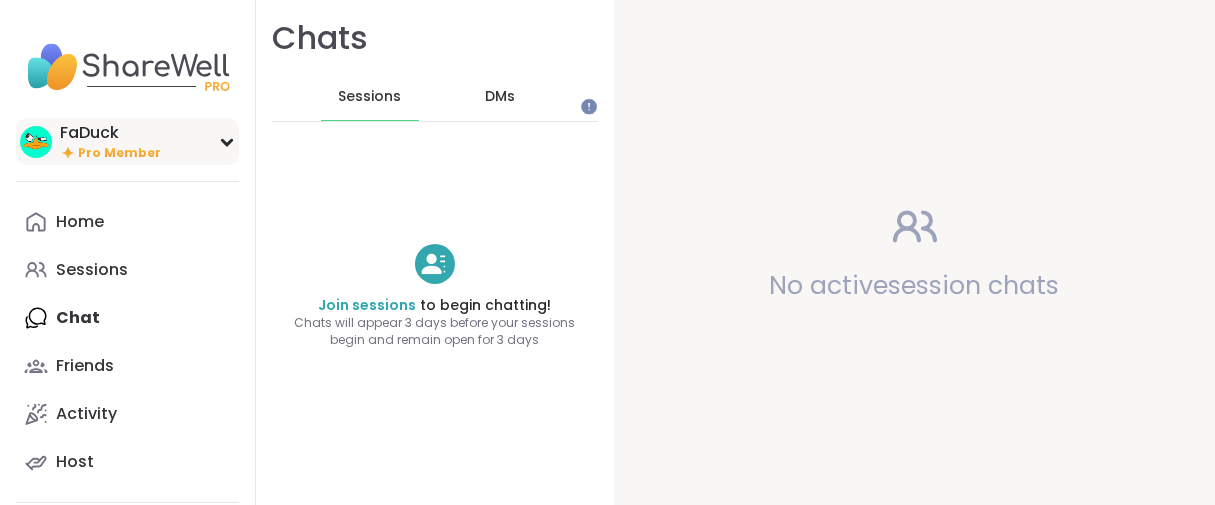 click on "FaDuck Pro Member" at bounding box center (127, 141) 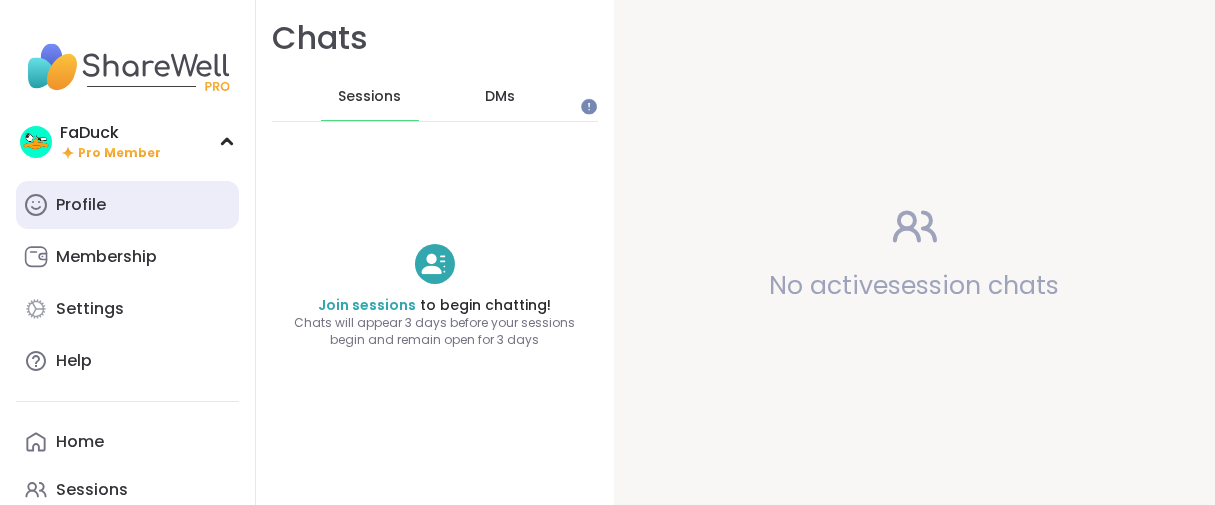 click on "Profile" at bounding box center (127, 205) 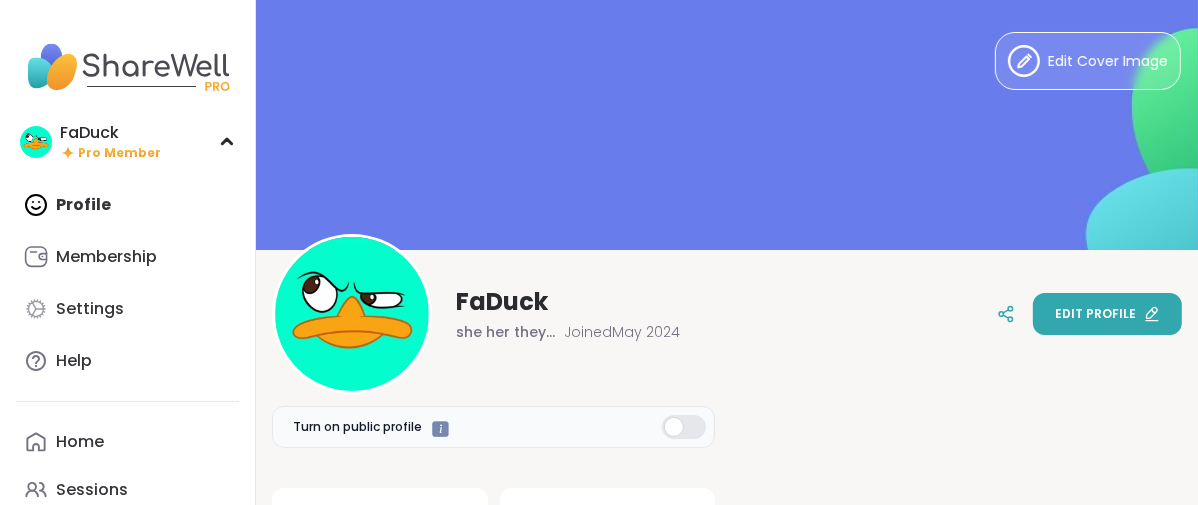 scroll, scrollTop: 0, scrollLeft: 0, axis: both 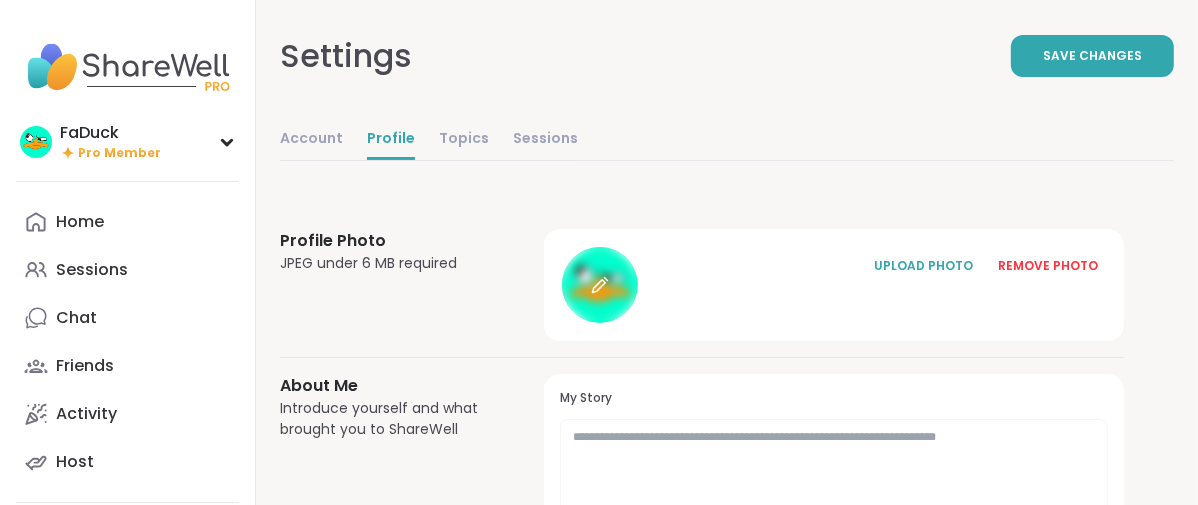 click 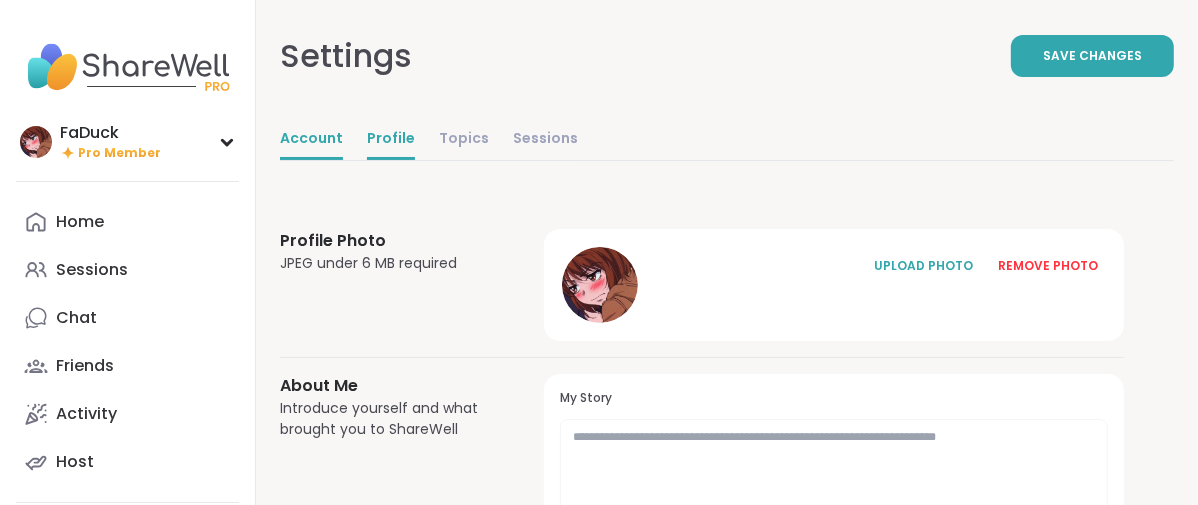 click on "Account" at bounding box center [311, 140] 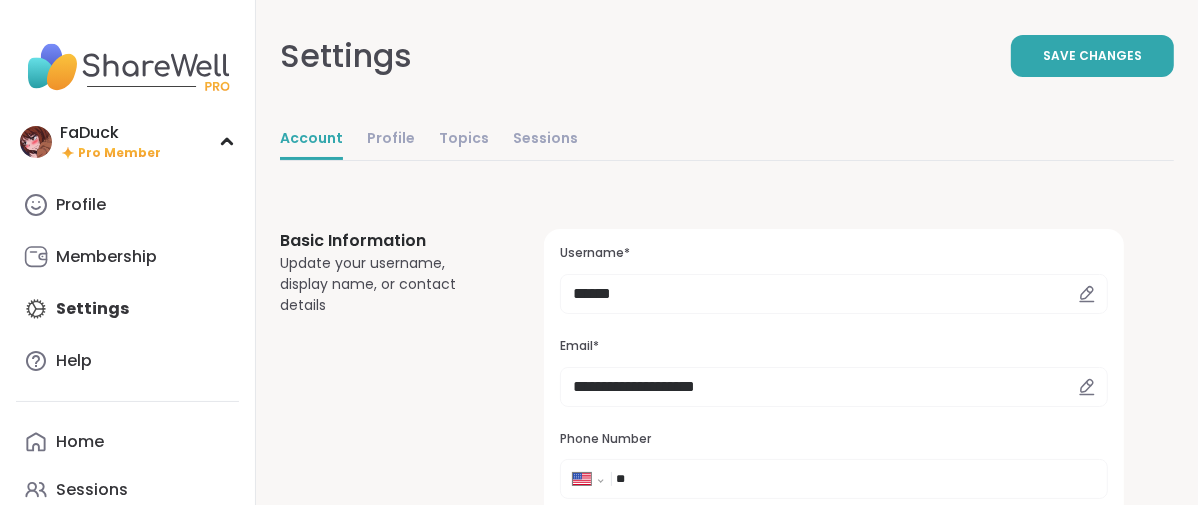 scroll, scrollTop: 0, scrollLeft: 0, axis: both 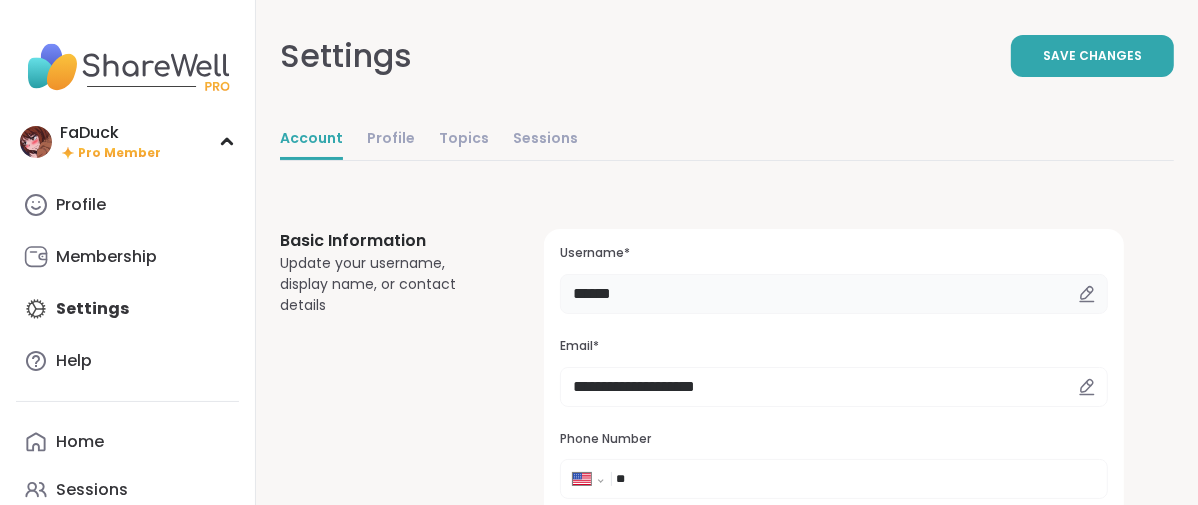 click on "******" at bounding box center [834, 294] 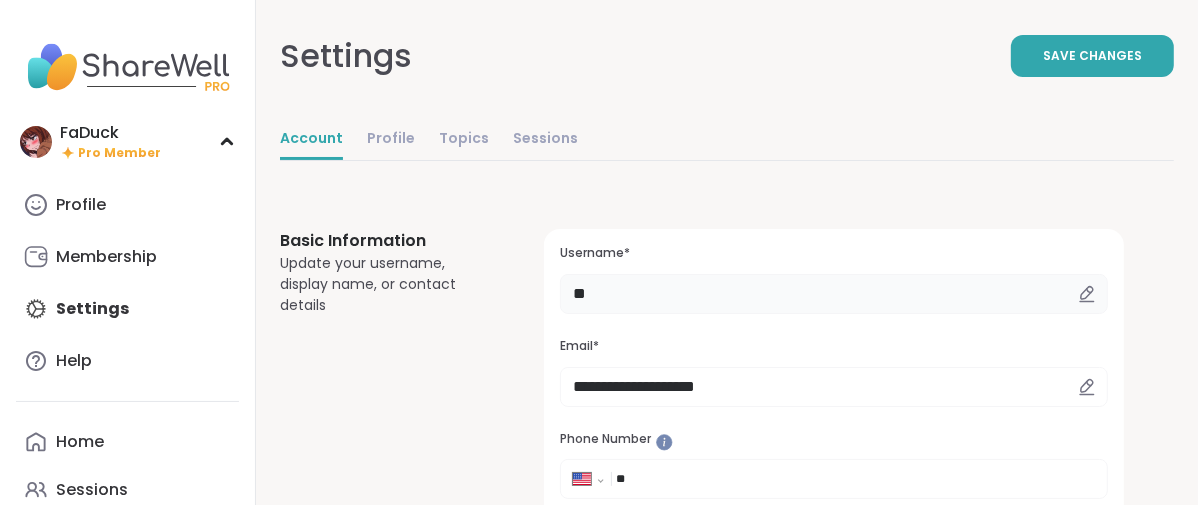 type on "*" 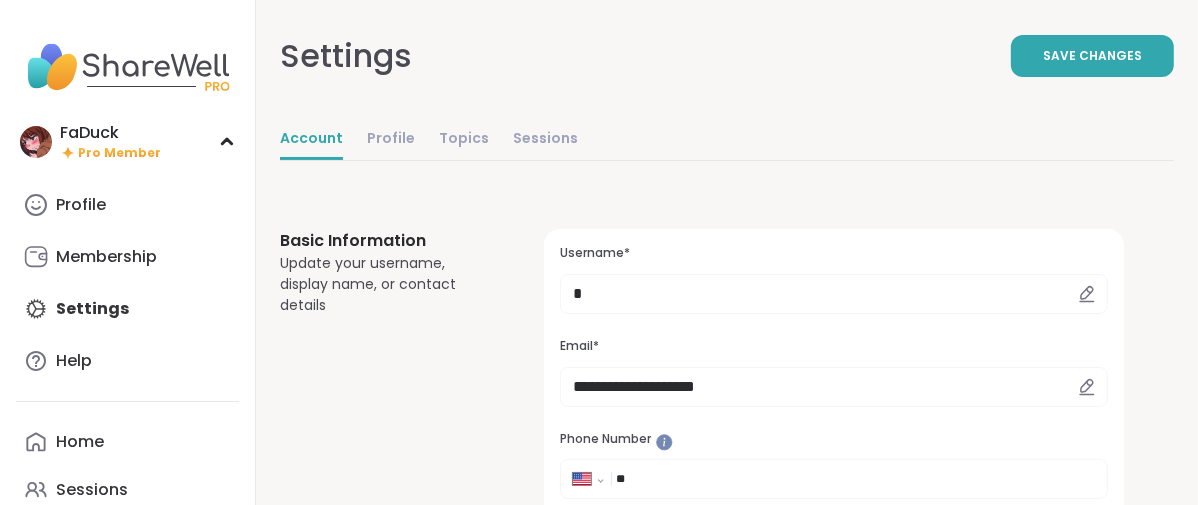 click on "Account Profile Topics Sessions" at bounding box center [727, 140] 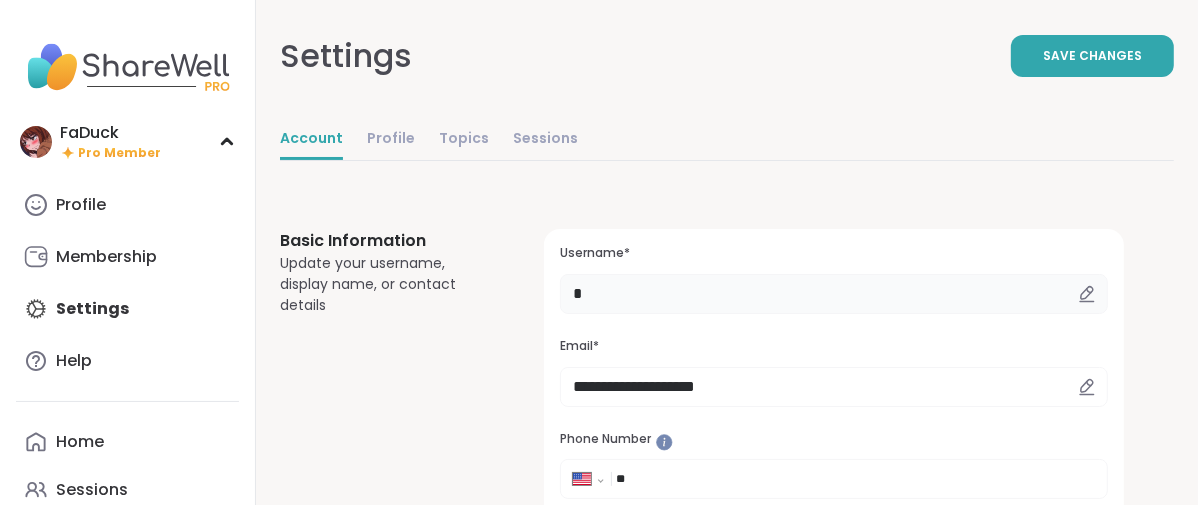 click on "*" at bounding box center [834, 294] 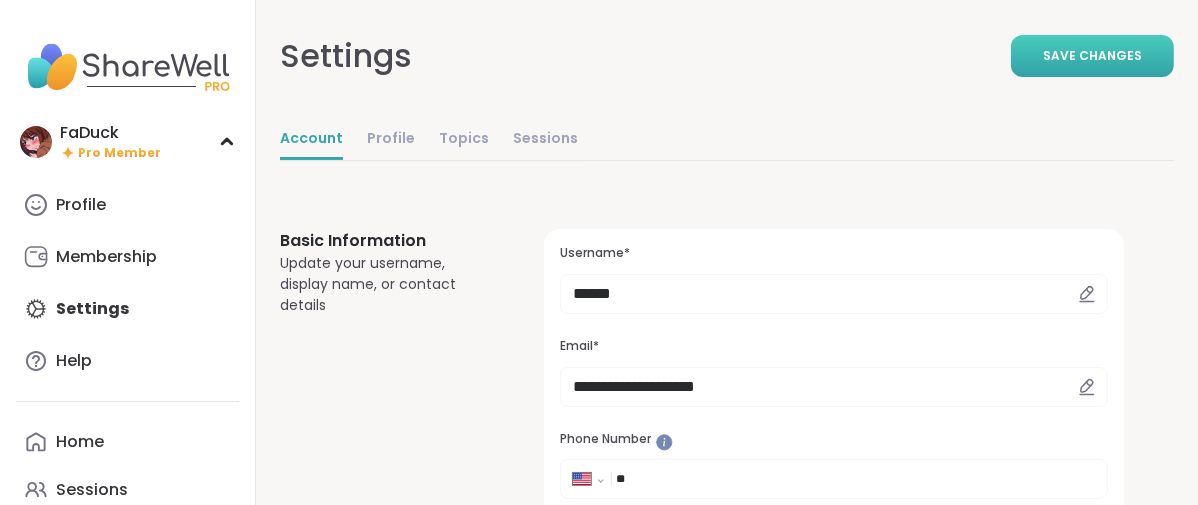 click on "Save Changes" at bounding box center (1092, 56) 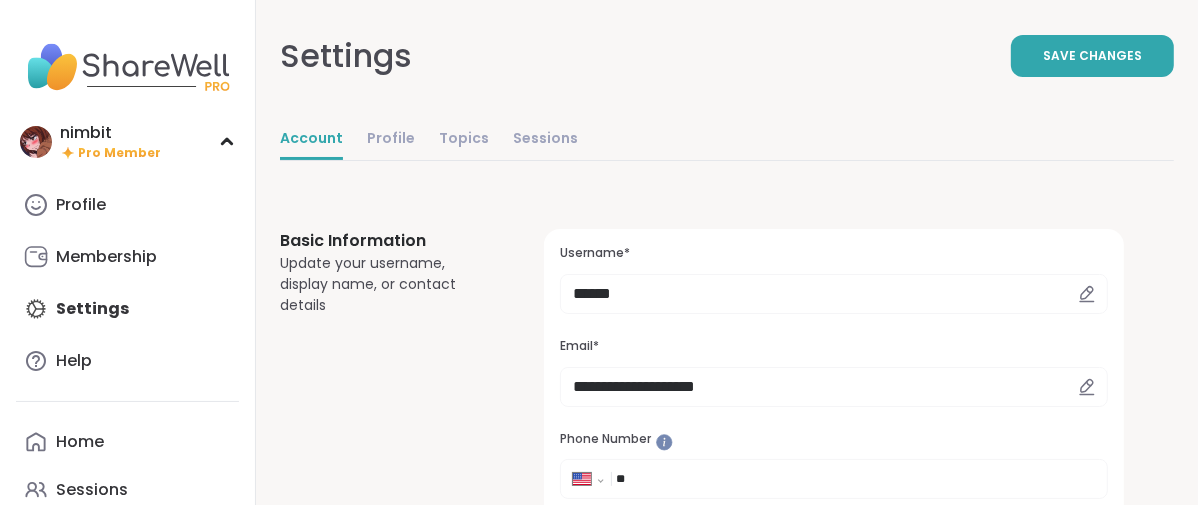 click on "Profile" at bounding box center [81, 205] 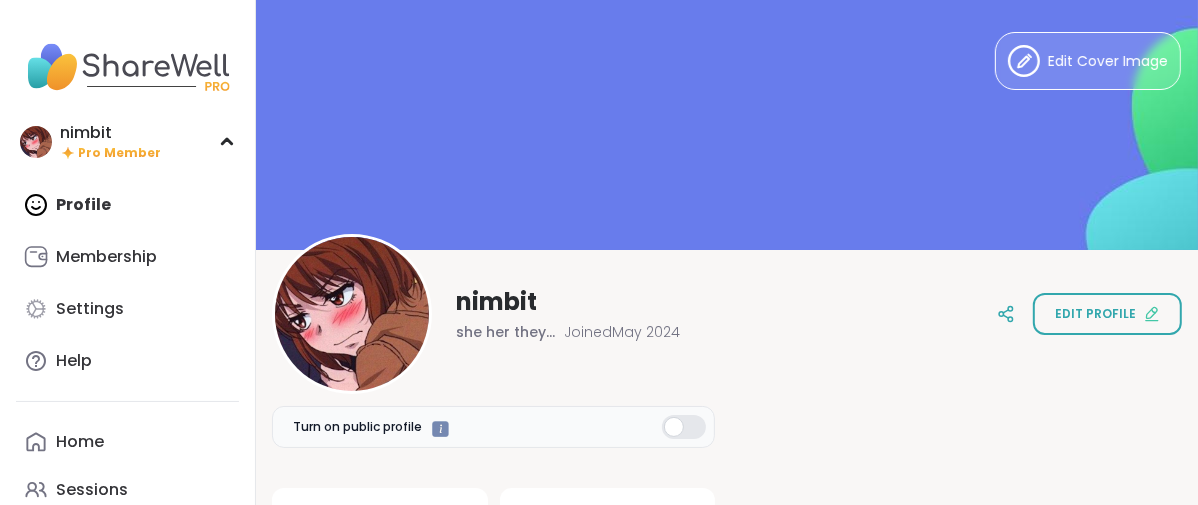 scroll, scrollTop: 0, scrollLeft: 0, axis: both 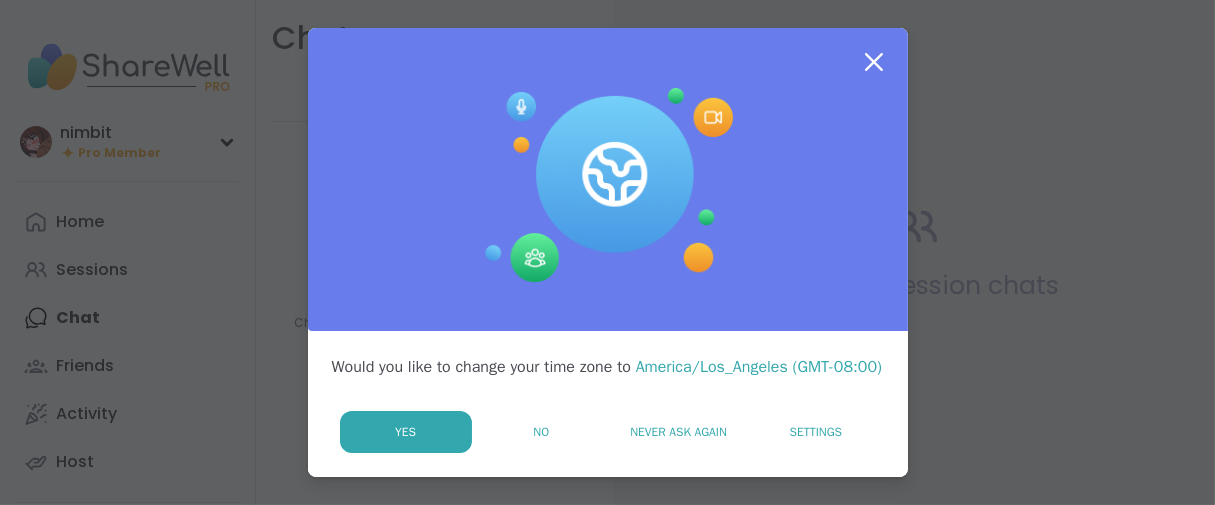 click on "No" at bounding box center [541, 432] 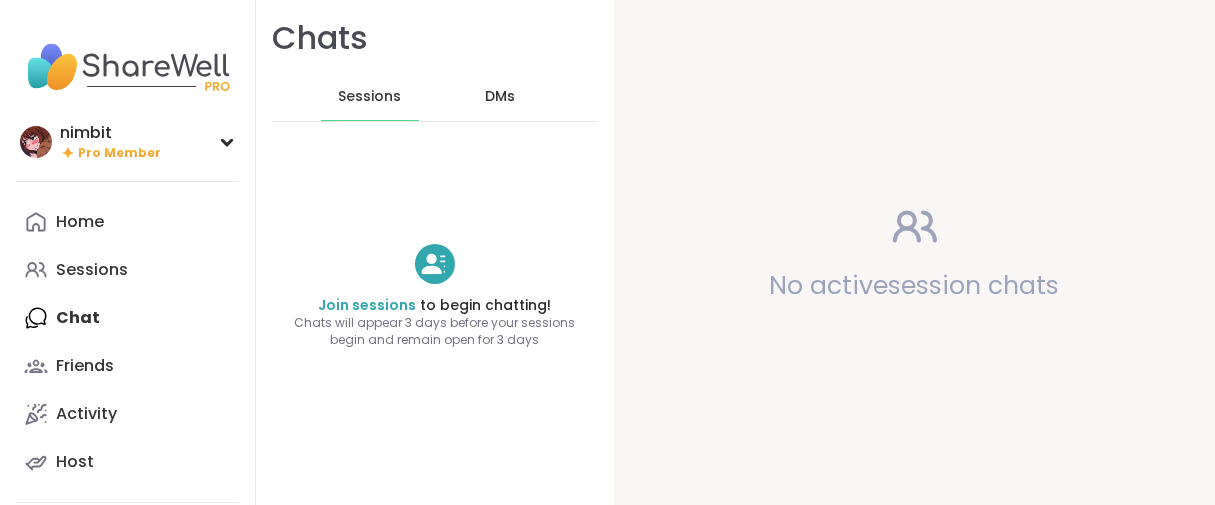 scroll, scrollTop: 0, scrollLeft: 0, axis: both 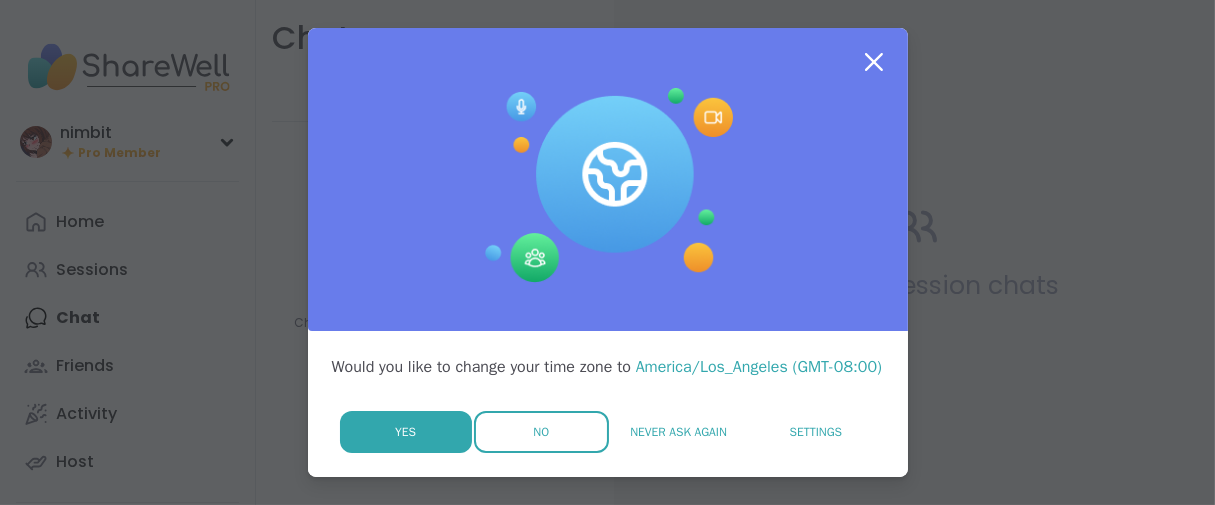 click on "No" at bounding box center [541, 432] 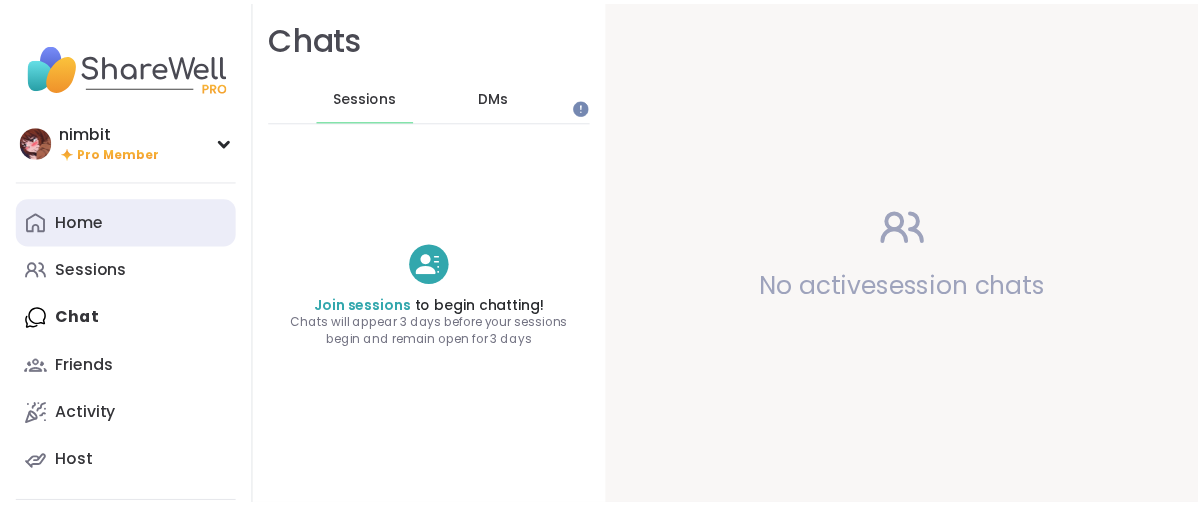 scroll, scrollTop: 0, scrollLeft: 0, axis: both 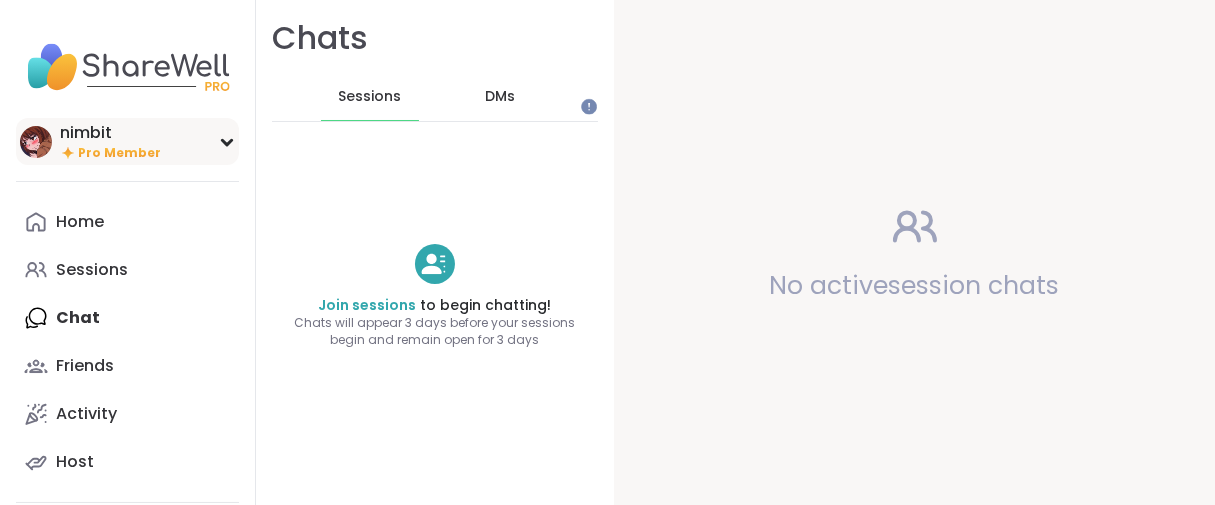 click on "Pro Member" at bounding box center (119, 153) 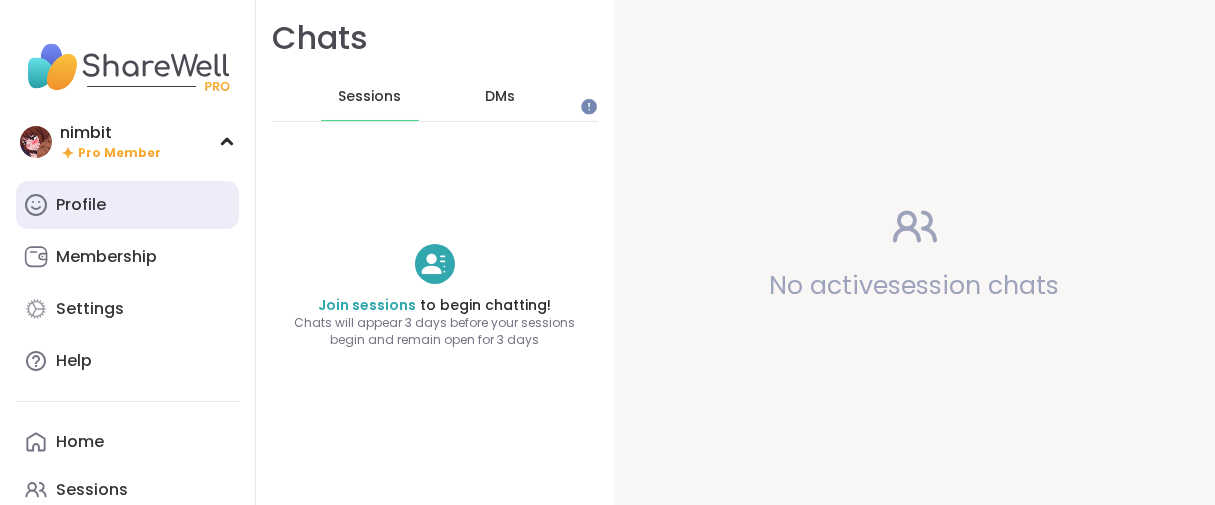 click on "Profile" at bounding box center (127, 205) 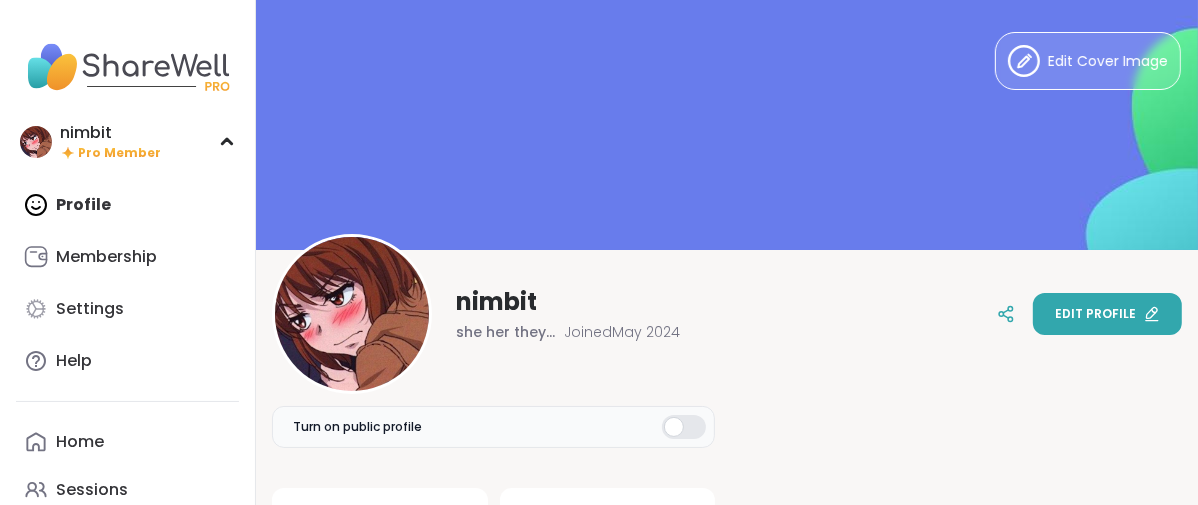click on "Edit profile" at bounding box center [1107, 314] 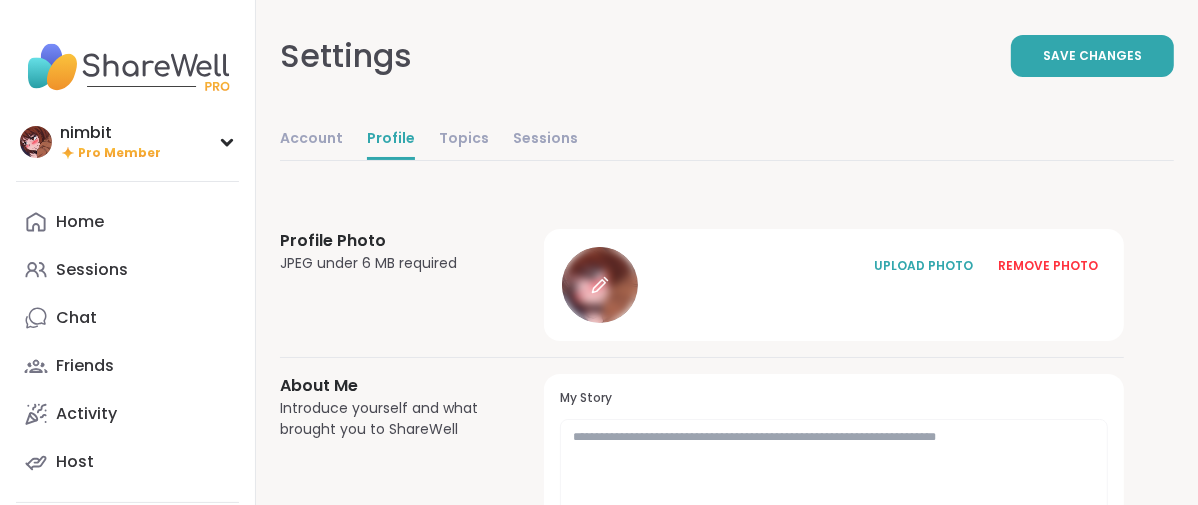 click 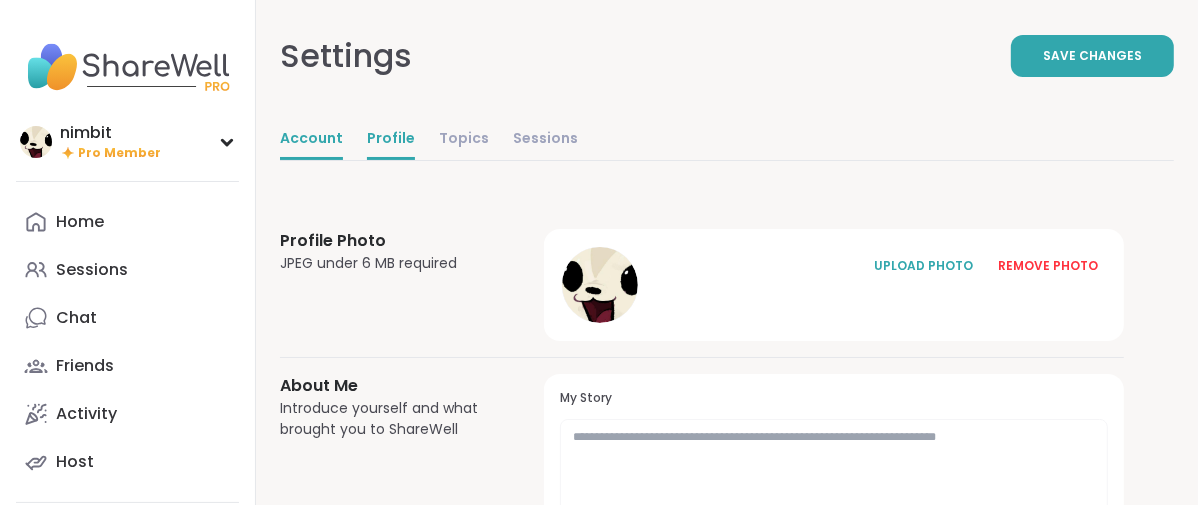 click on "Account" at bounding box center (311, 140) 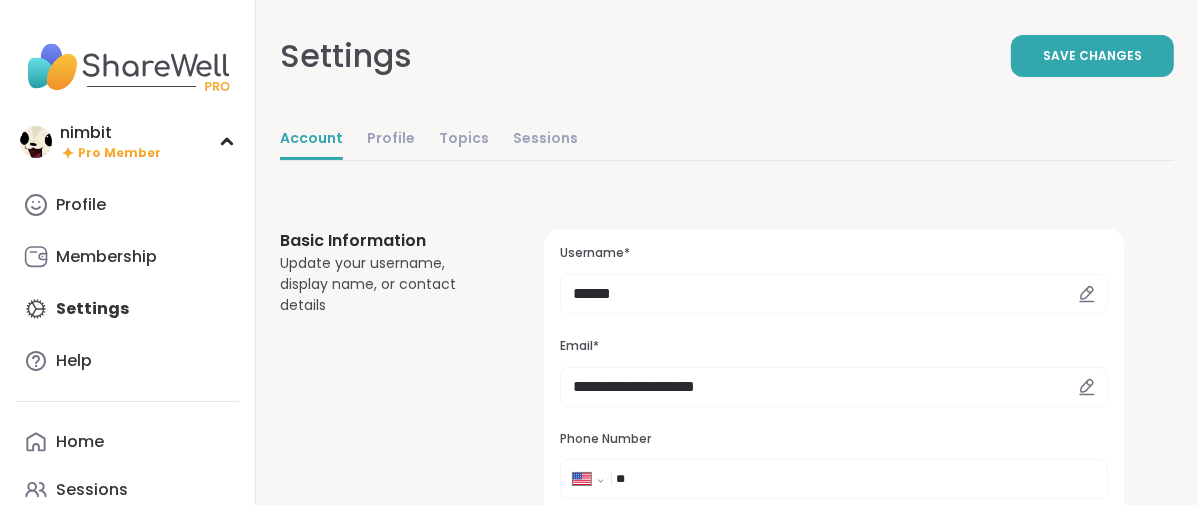 scroll, scrollTop: 0, scrollLeft: 0, axis: both 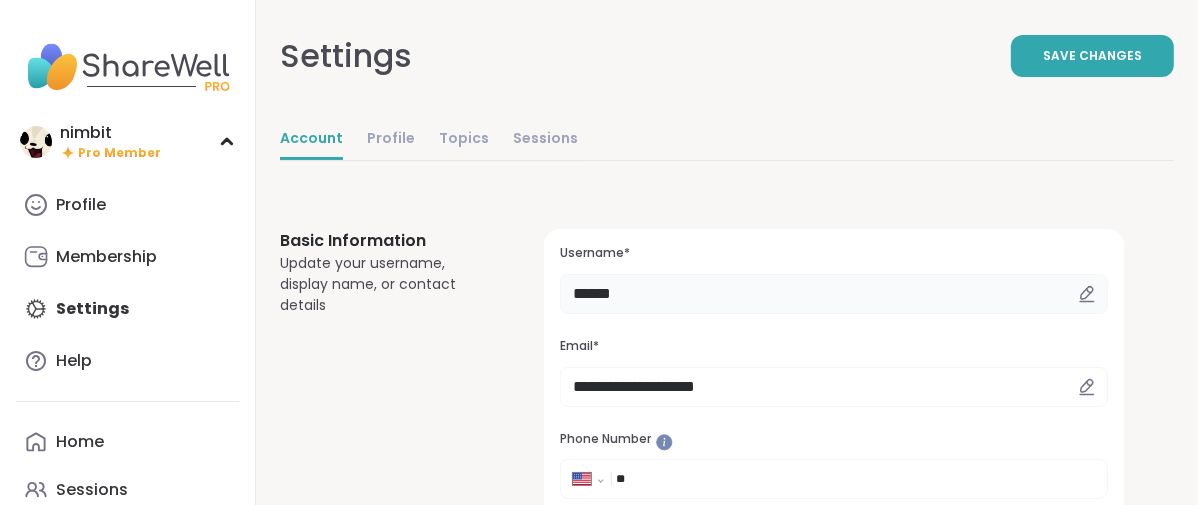 click on "******" at bounding box center (834, 294) 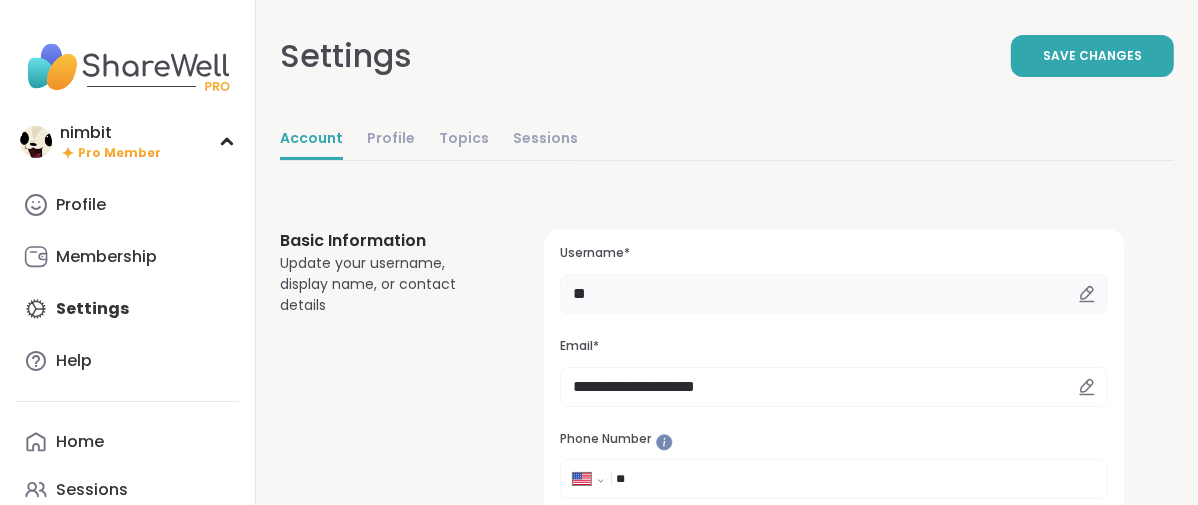 type on "*" 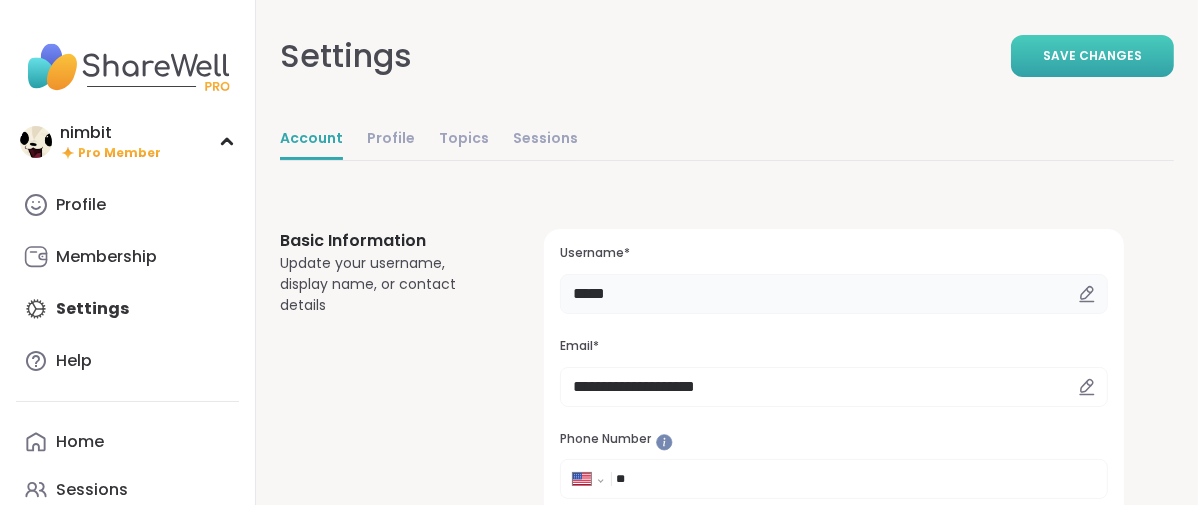 type on "*****" 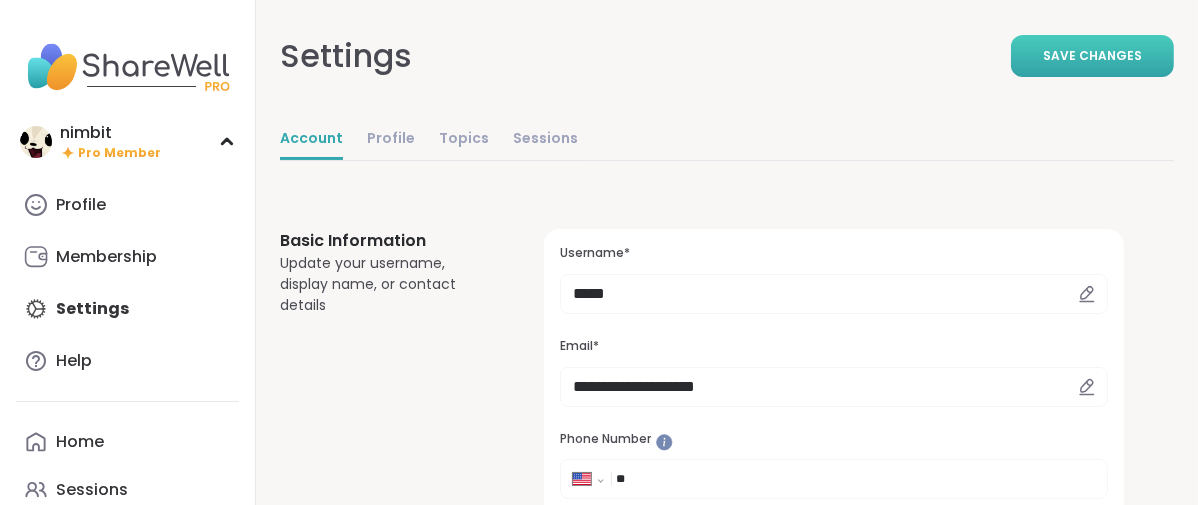 click on "Save Changes" at bounding box center [1092, 56] 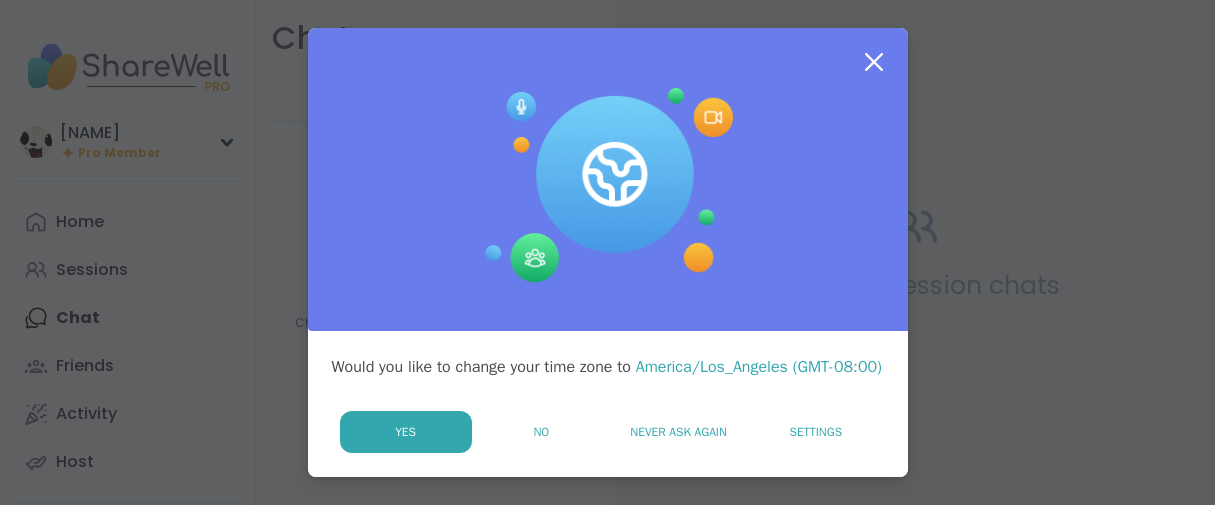 click on "No" at bounding box center [541, 432] 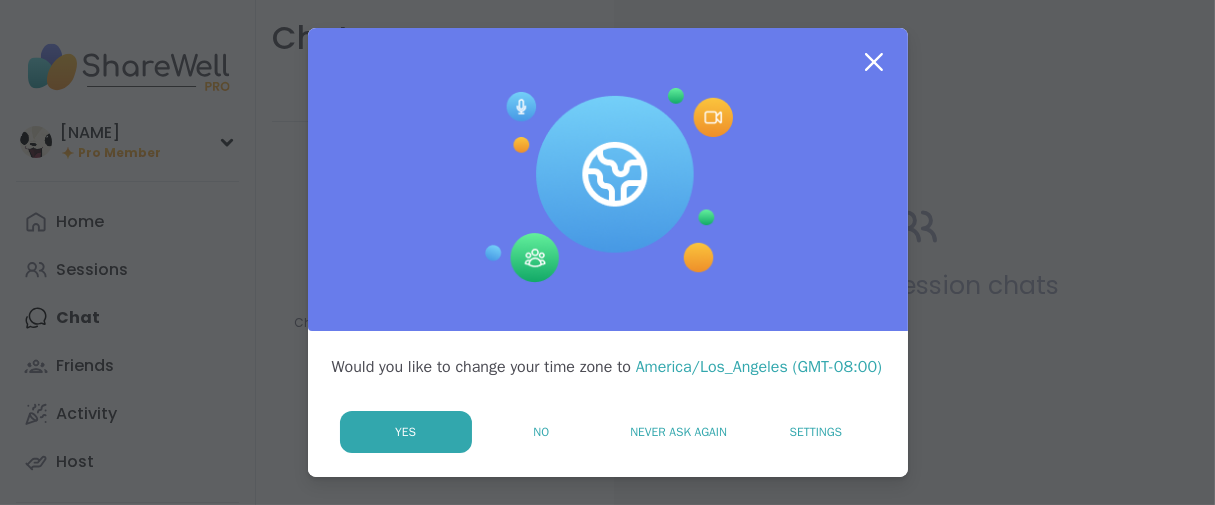 scroll, scrollTop: 0, scrollLeft: 0, axis: both 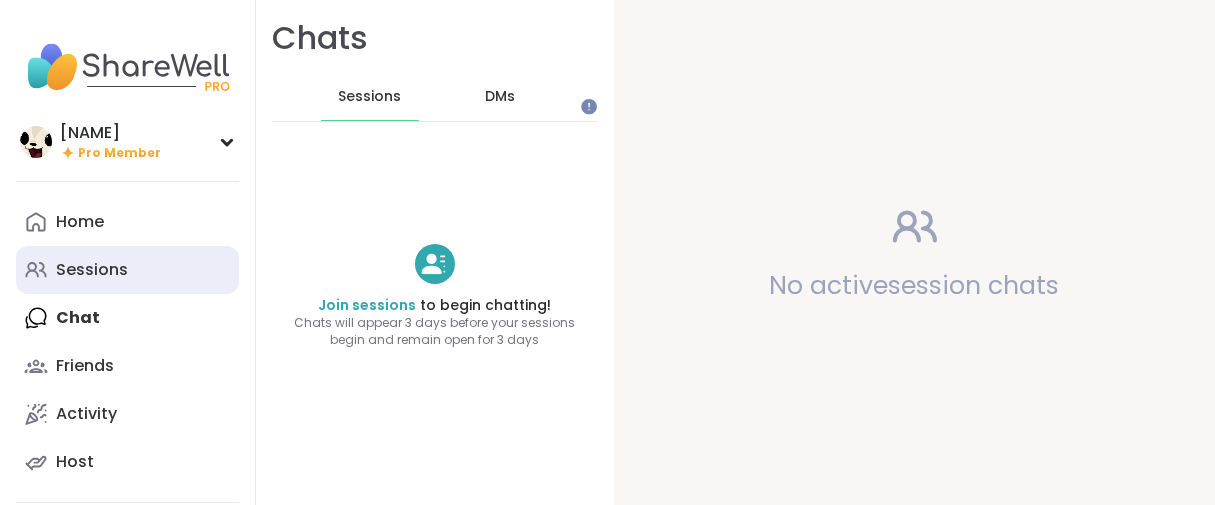 click on "Sessions" at bounding box center [92, 270] 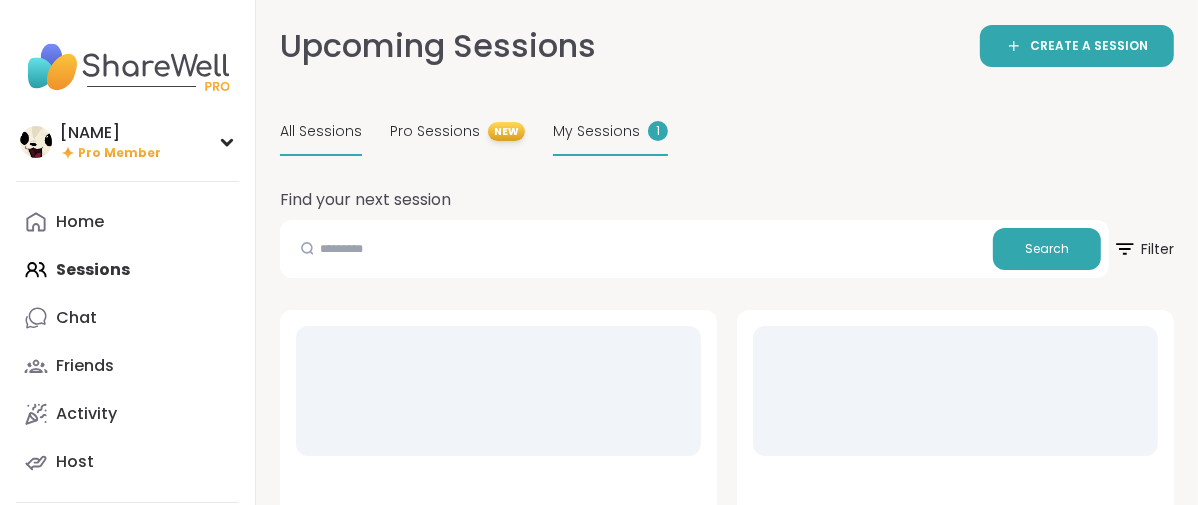 click on "My Sessions" at bounding box center (596, 131) 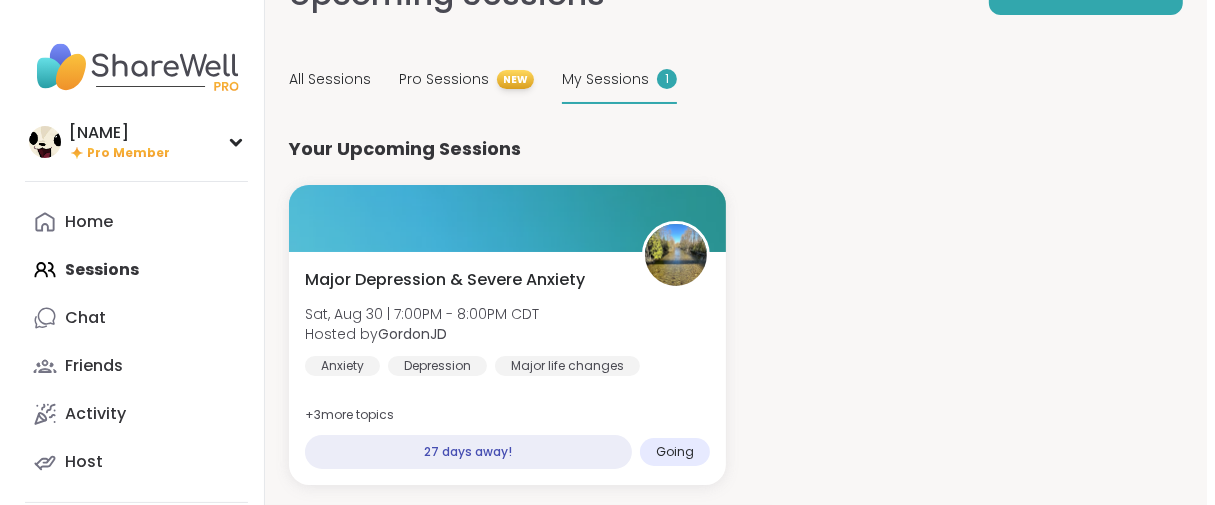 scroll, scrollTop: 92, scrollLeft: 0, axis: vertical 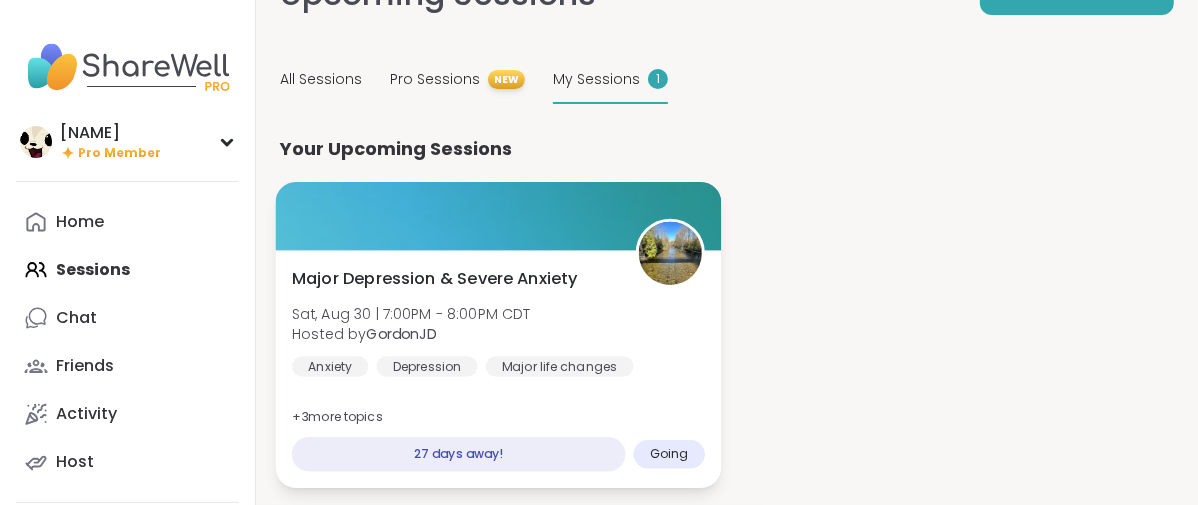 click on "Major Depression & Severe Anxiety" at bounding box center [435, 279] 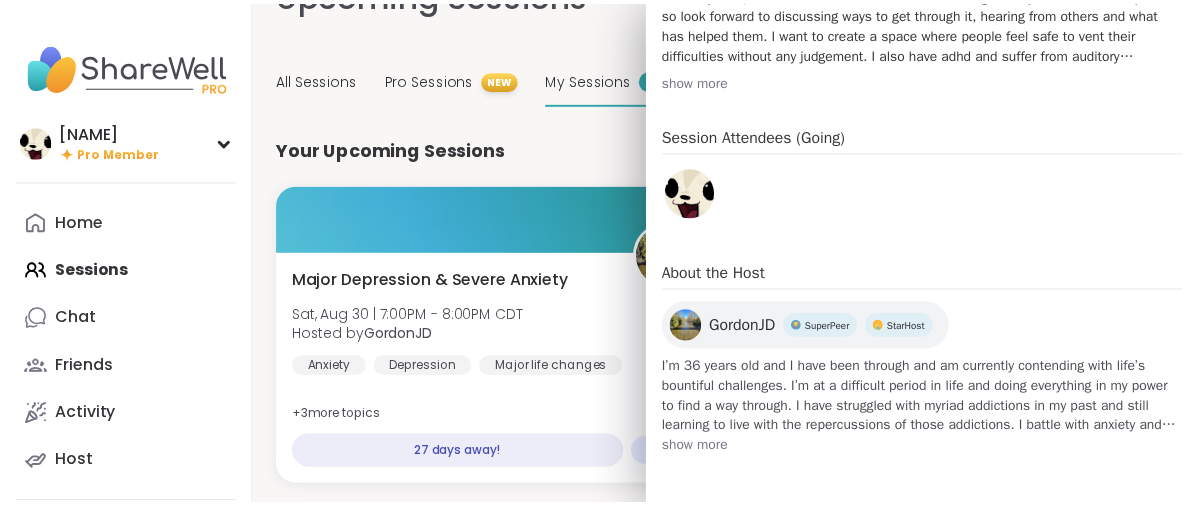 scroll, scrollTop: 444, scrollLeft: 0, axis: vertical 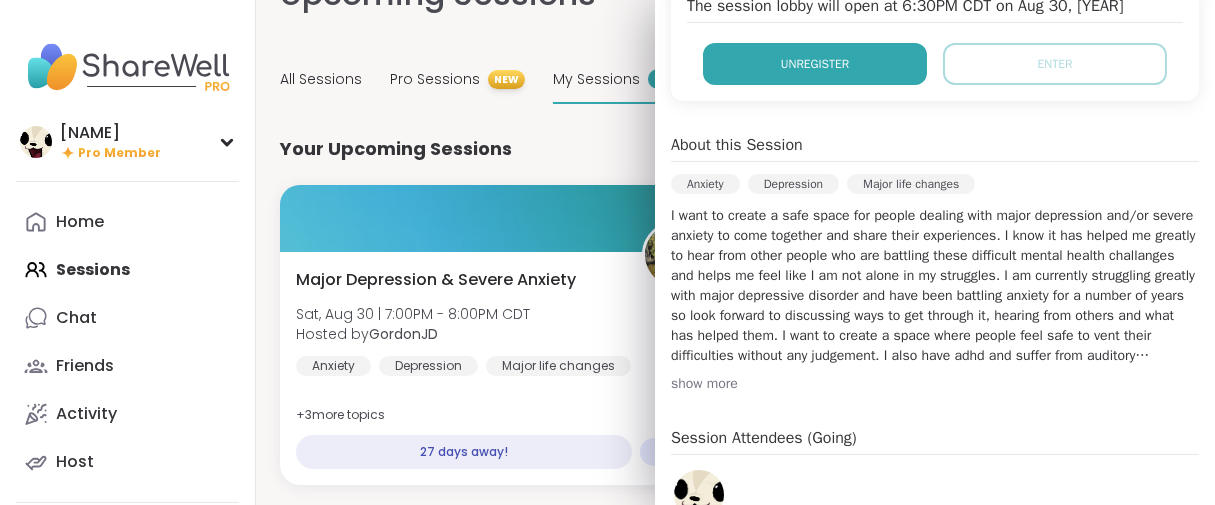 click on "Unregister" at bounding box center (815, 64) 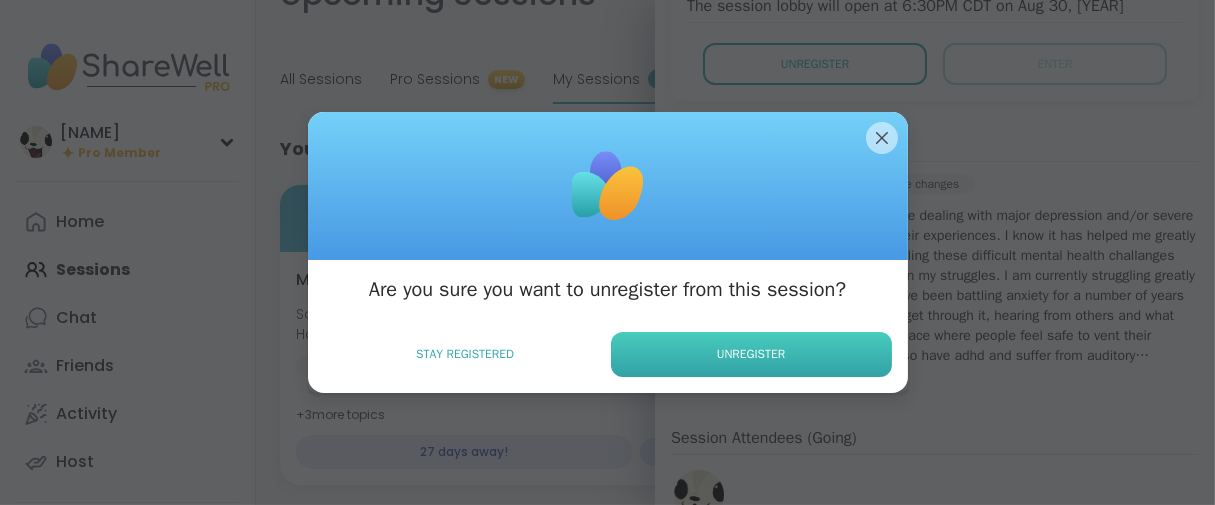 click on "Unregister" at bounding box center [751, 354] 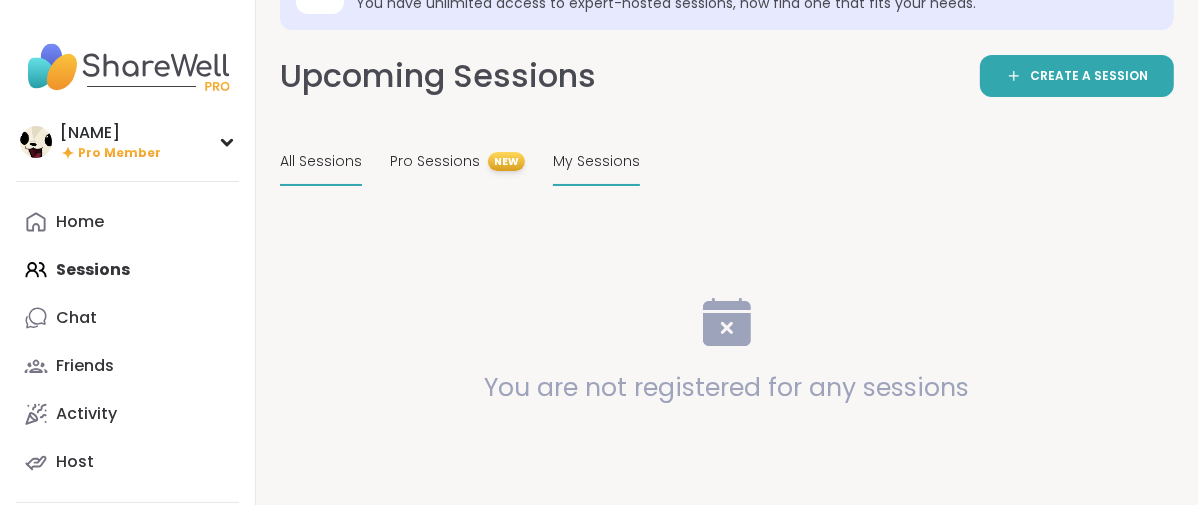 click on "All Sessions" at bounding box center (321, 161) 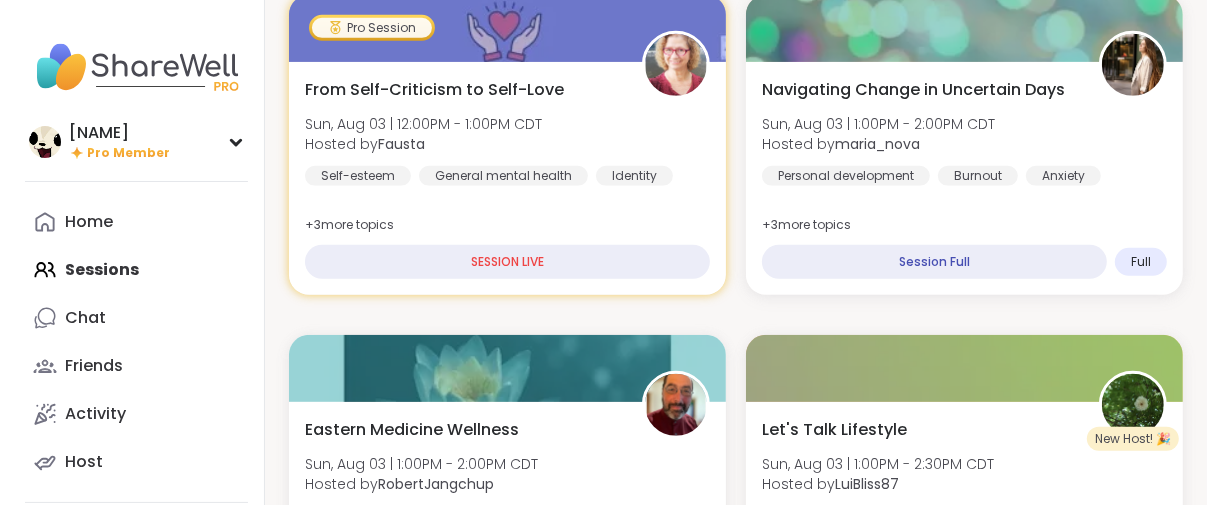 scroll, scrollTop: 1092, scrollLeft: 0, axis: vertical 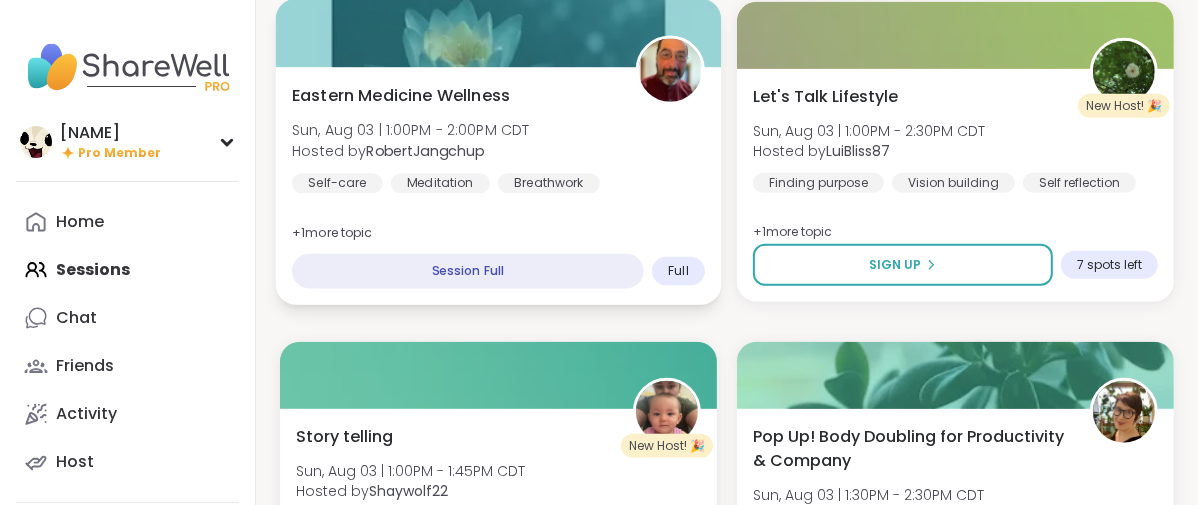 click on "Eastern Medicine Wellness Sun, Aug 03 | 1:00PM - 2:00PM CDT Hosted by  RobertJangchup Self-care Meditation Breathwork + 1  more topic" at bounding box center (498, 138) 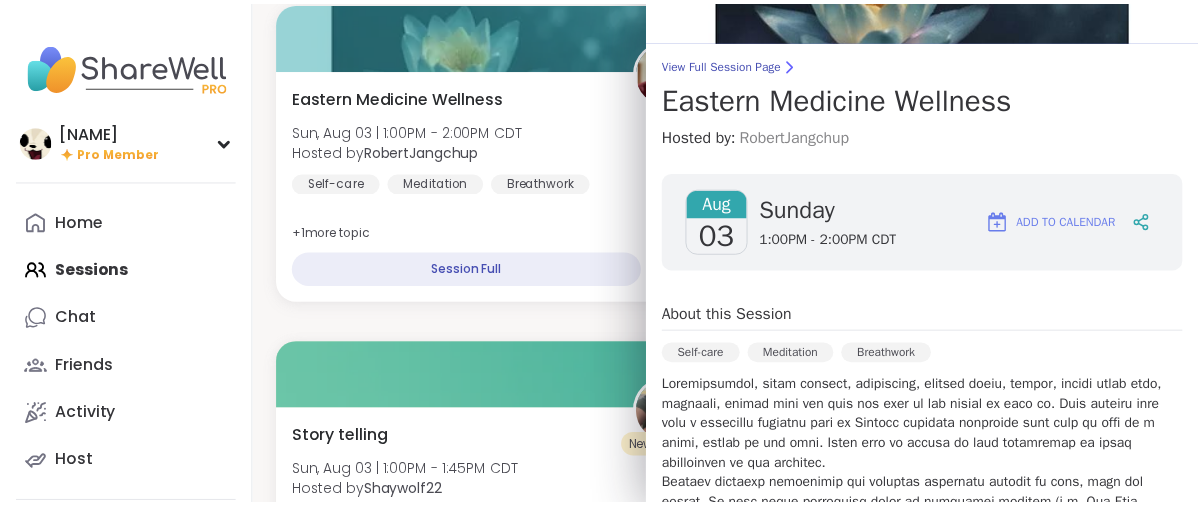 scroll, scrollTop: 51, scrollLeft: 0, axis: vertical 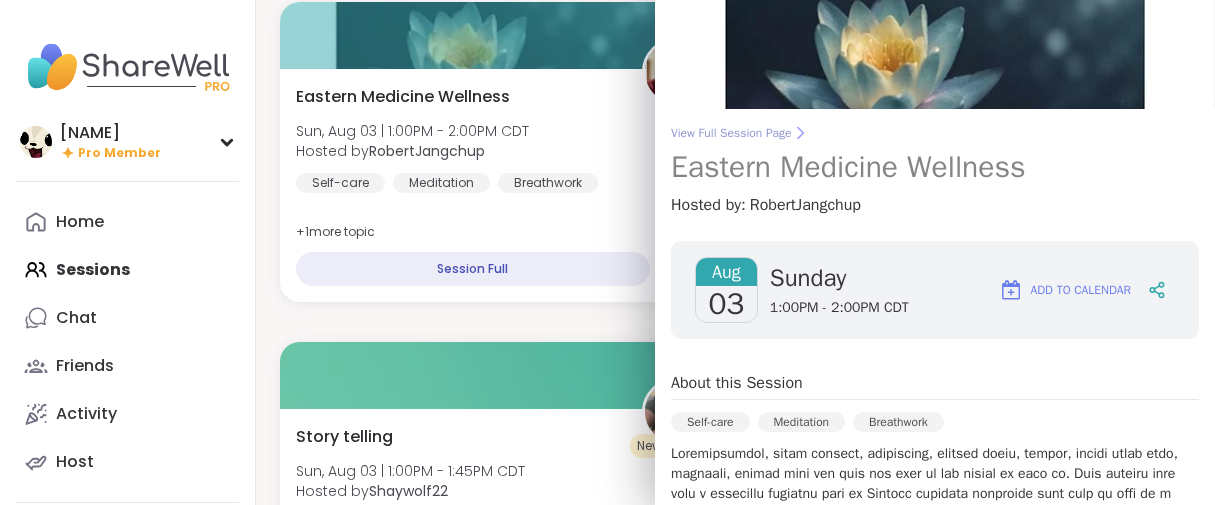 click on "View Full Session Page" at bounding box center [935, 133] 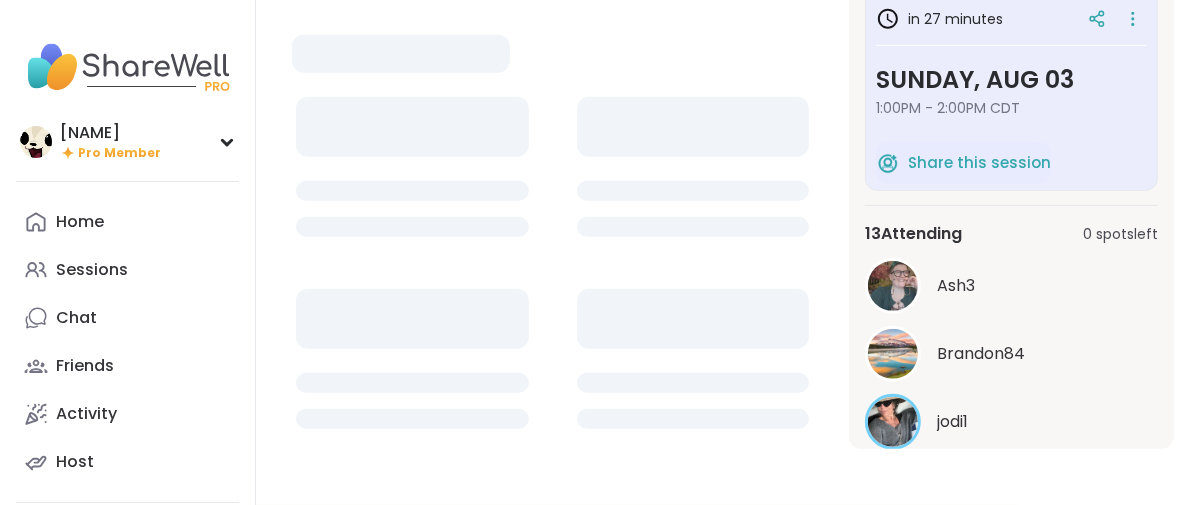 scroll, scrollTop: 0, scrollLeft: 0, axis: both 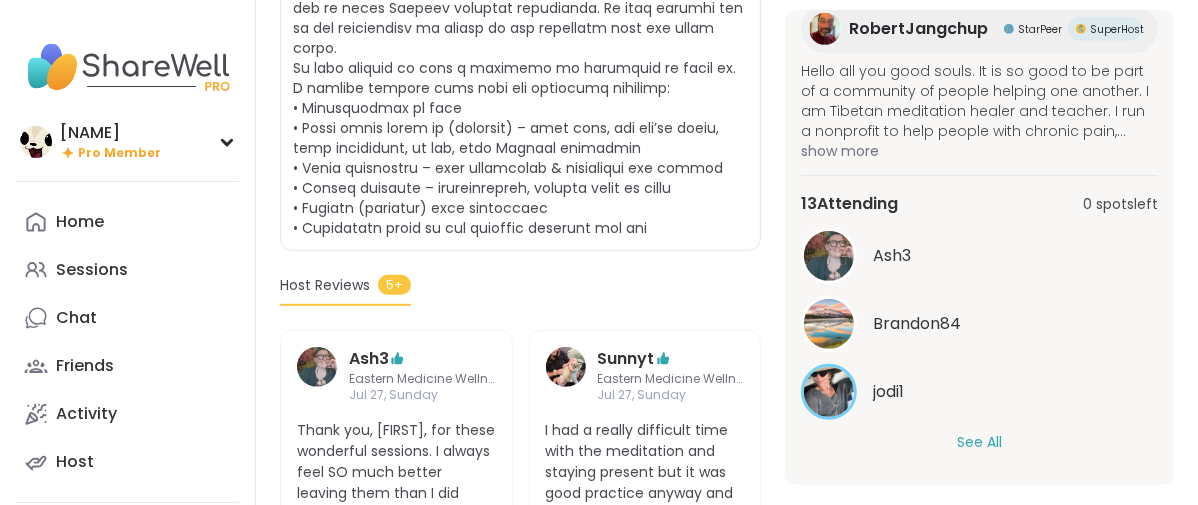 click on "See All" at bounding box center (979, 442) 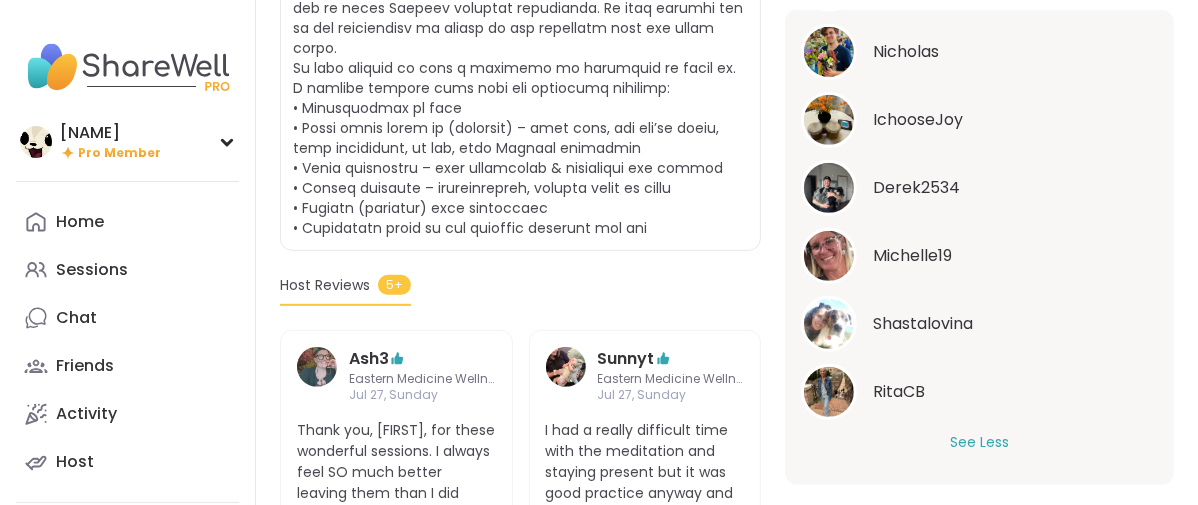 scroll, scrollTop: 1057, scrollLeft: 0, axis: vertical 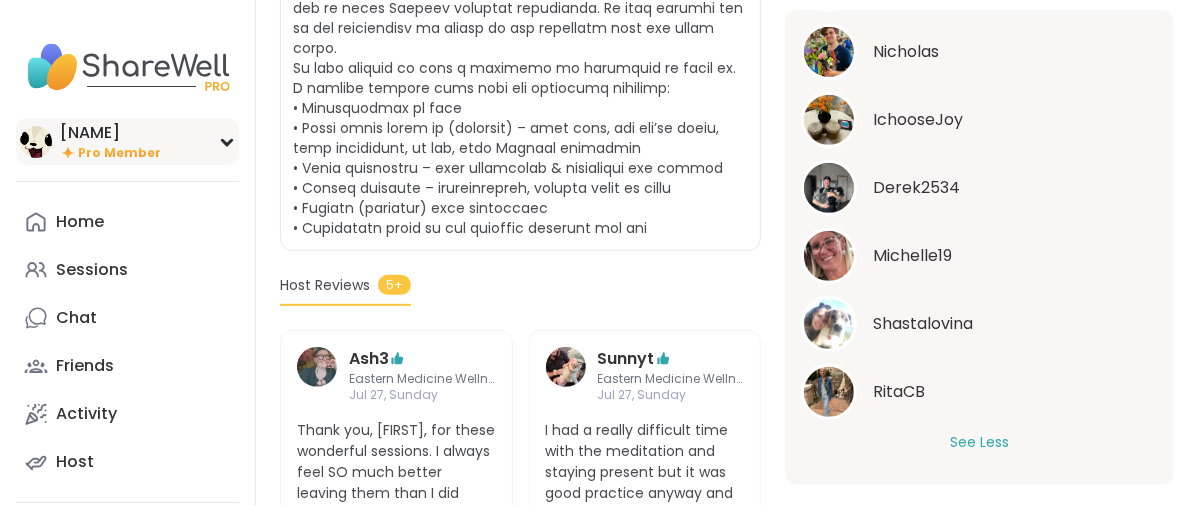 click on "Pro Member" at bounding box center [119, 153] 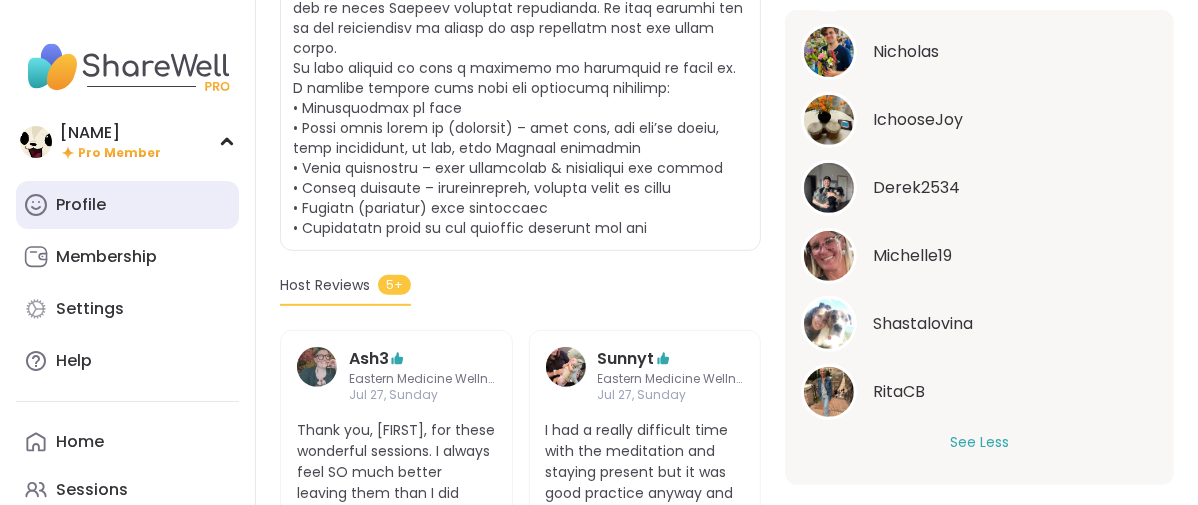 click on "Profile" at bounding box center [81, 205] 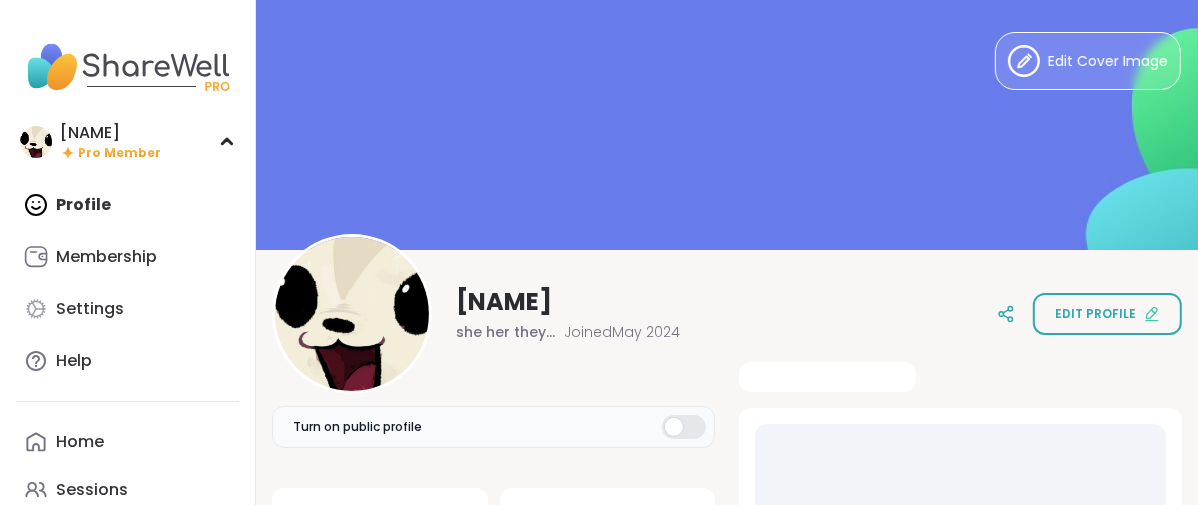 scroll, scrollTop: 0, scrollLeft: 0, axis: both 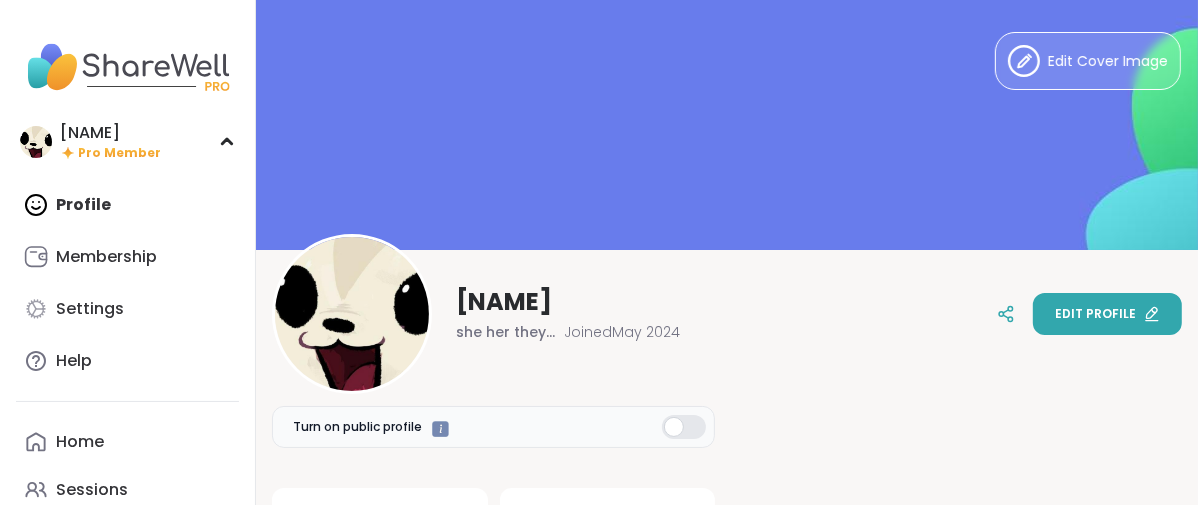 click on "Edit profile" at bounding box center [1107, 314] 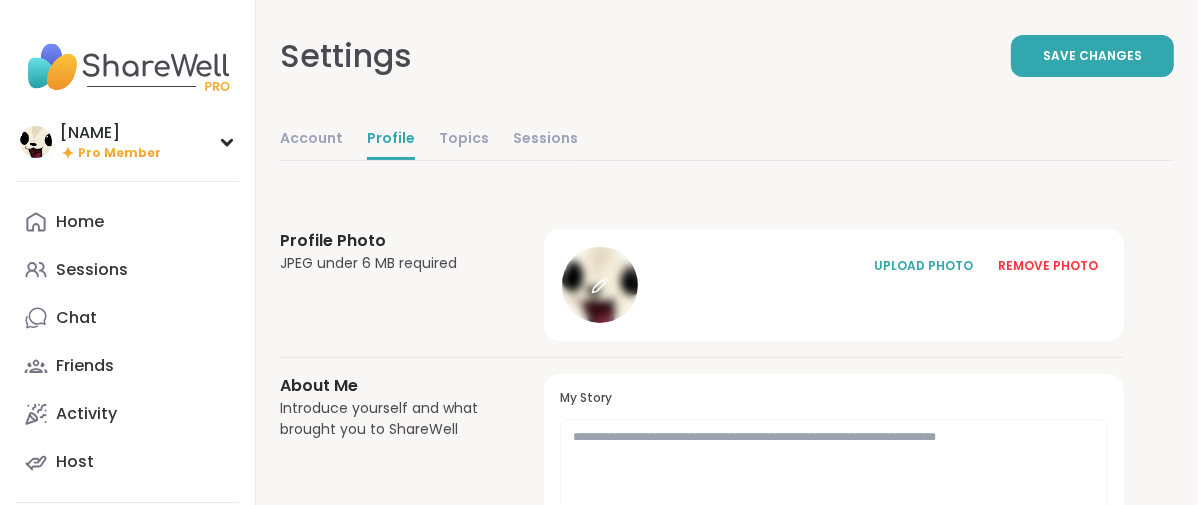 click 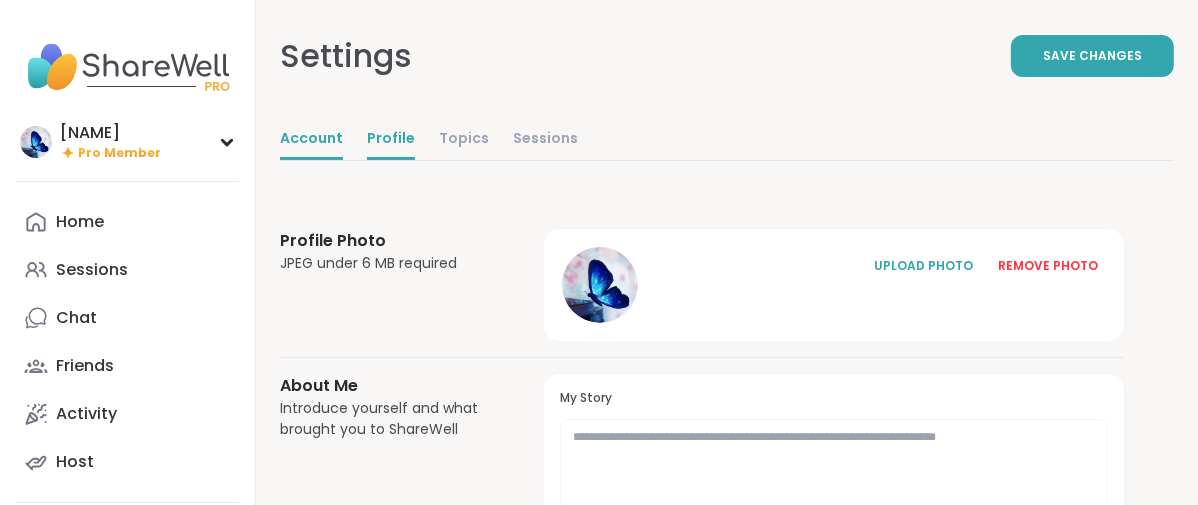 click on "Account" at bounding box center (311, 140) 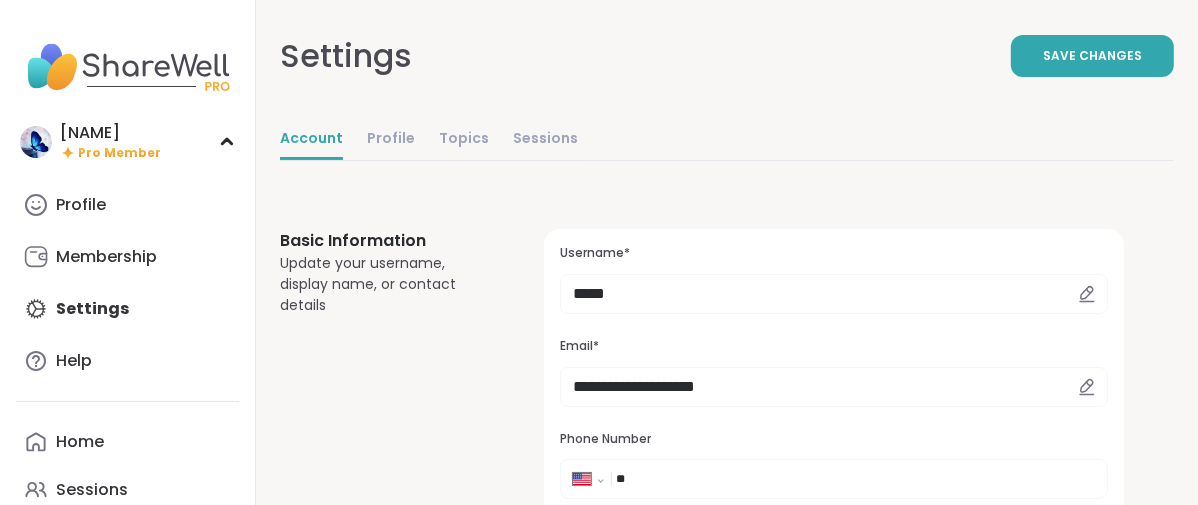 scroll, scrollTop: 0, scrollLeft: 0, axis: both 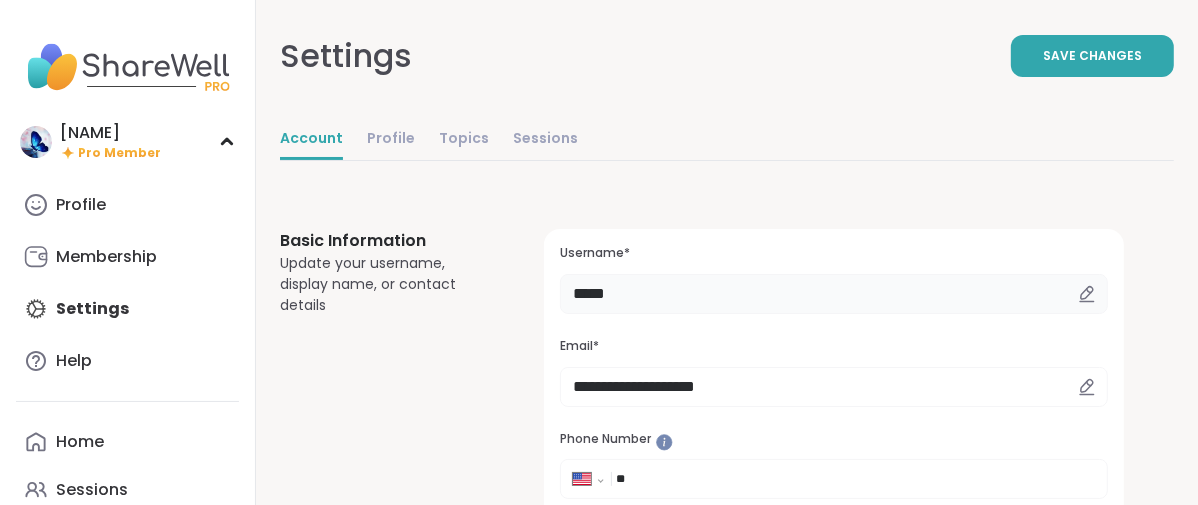 click on "*****" at bounding box center [834, 294] 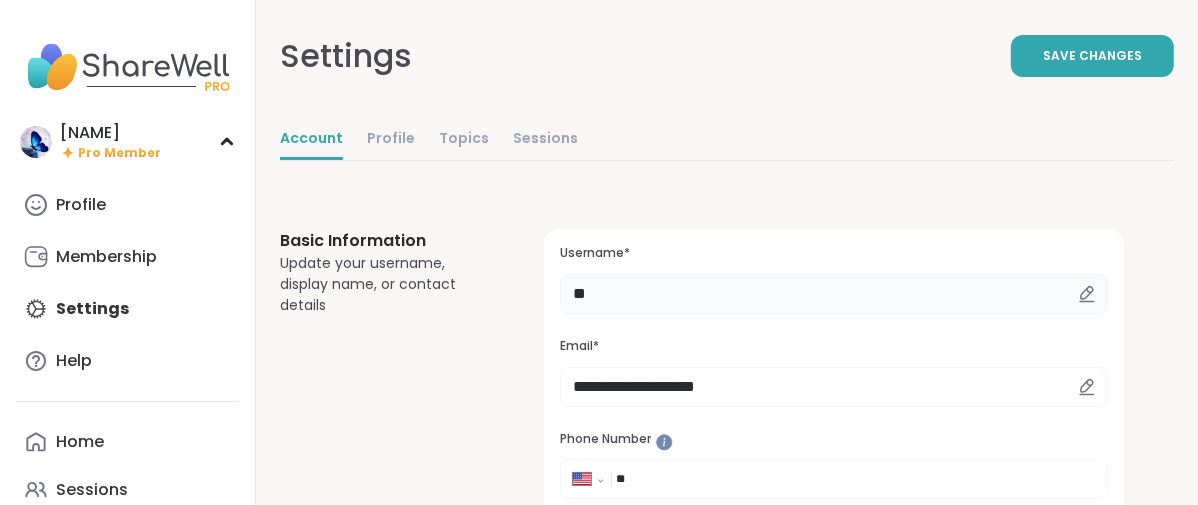 type on "*" 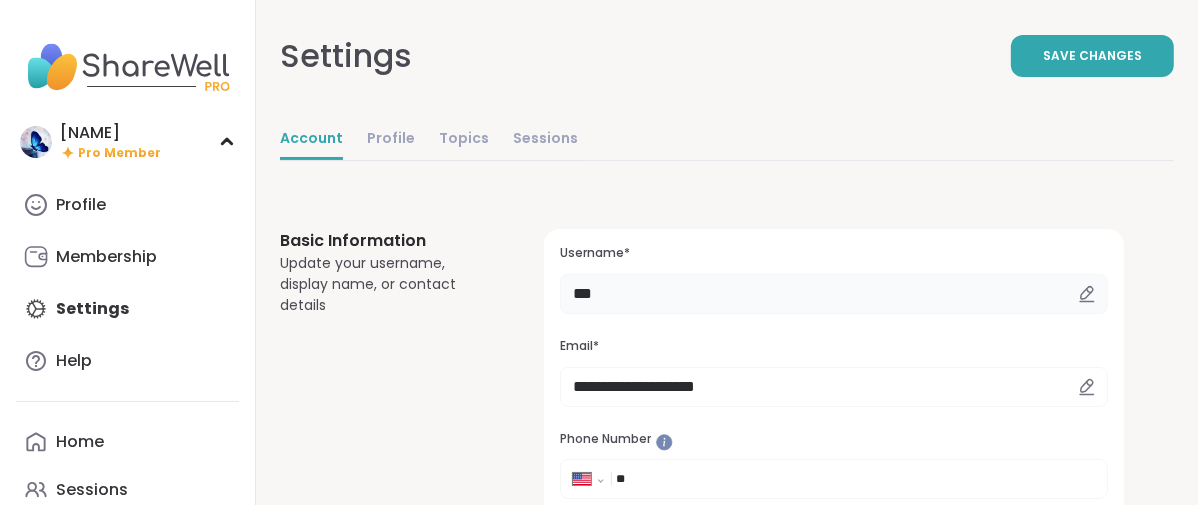 type on "*********" 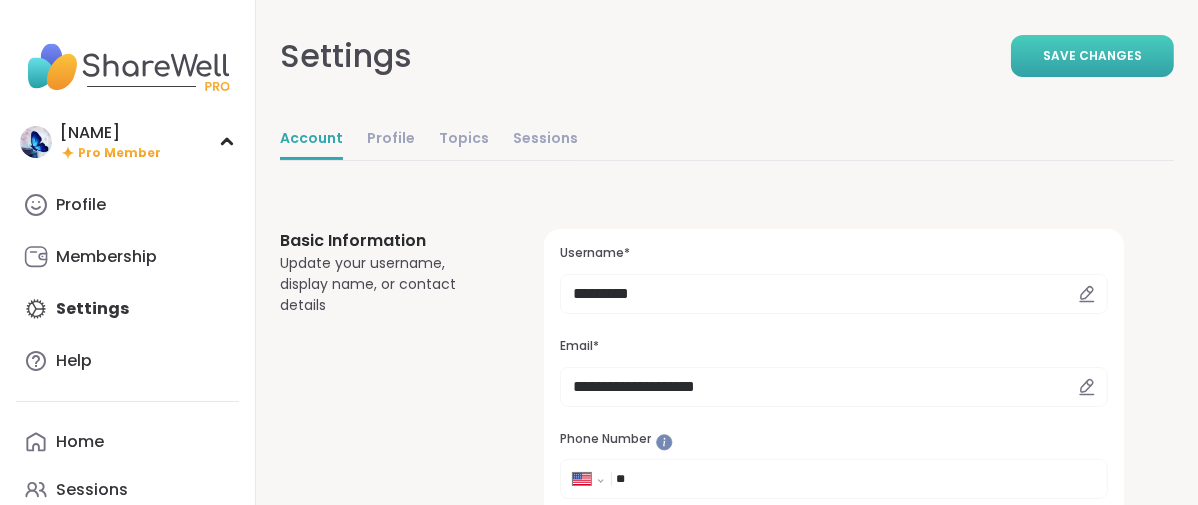 click on "Save Changes" at bounding box center (1092, 56) 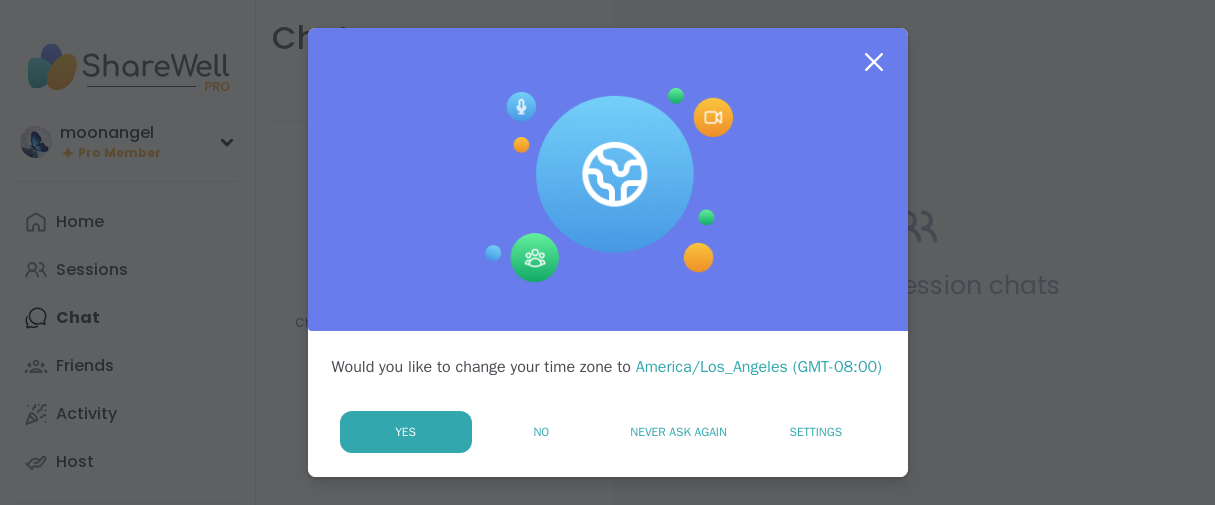 scroll, scrollTop: 0, scrollLeft: 0, axis: both 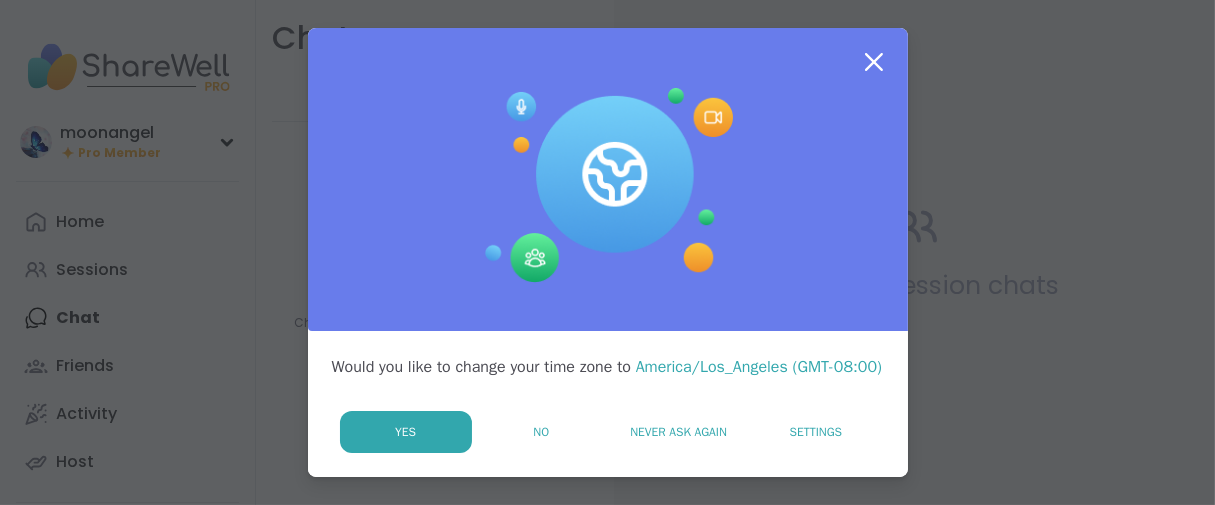 click 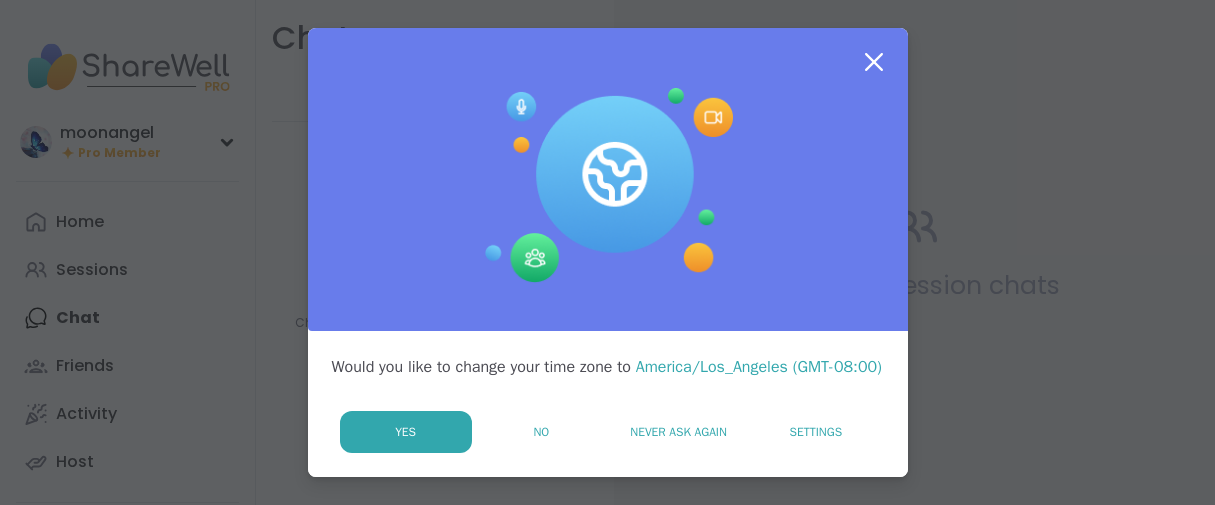 drag, startPoint x: 0, startPoint y: 0, endPoint x: 439, endPoint y: 427, distance: 612.41327 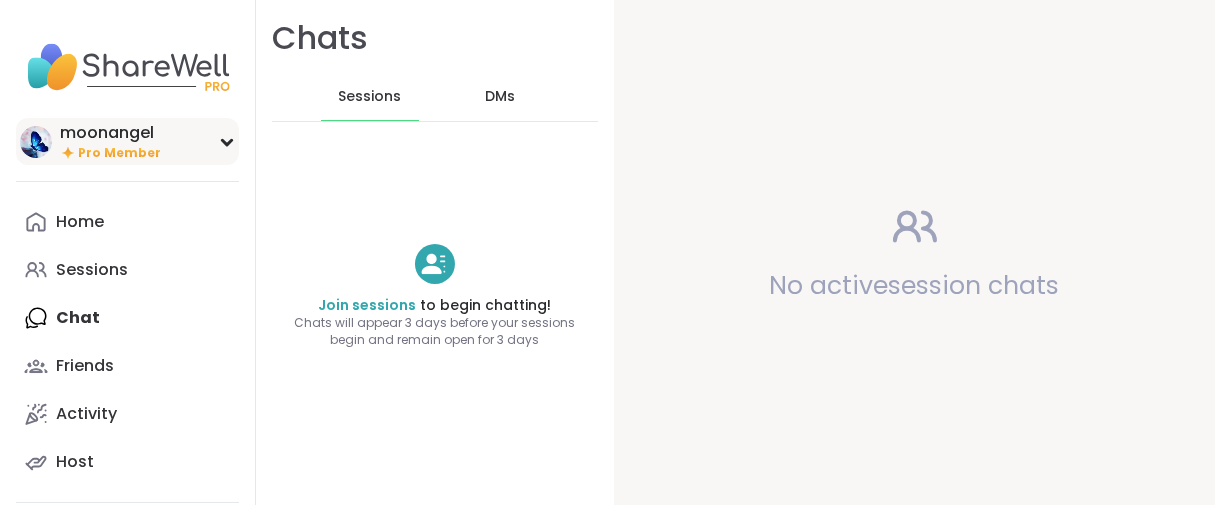 scroll, scrollTop: 0, scrollLeft: 0, axis: both 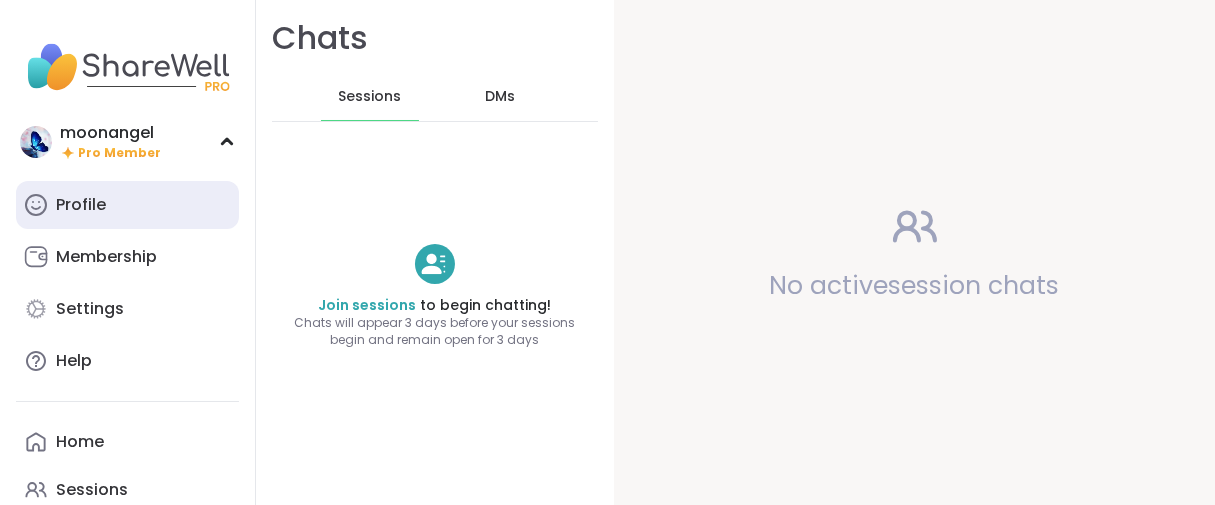 click on "Profile" at bounding box center [81, 205] 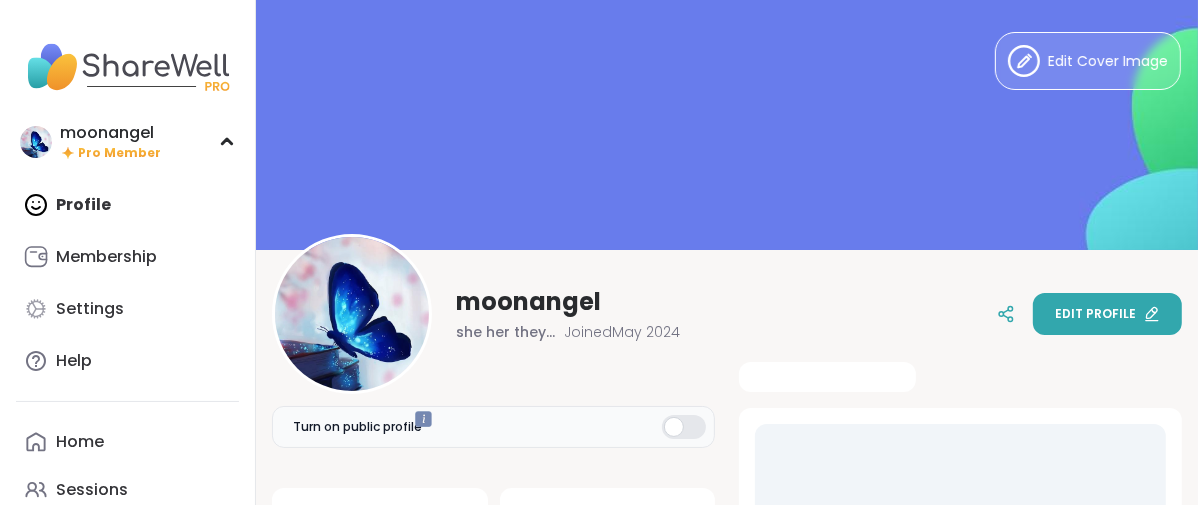 scroll, scrollTop: 0, scrollLeft: 0, axis: both 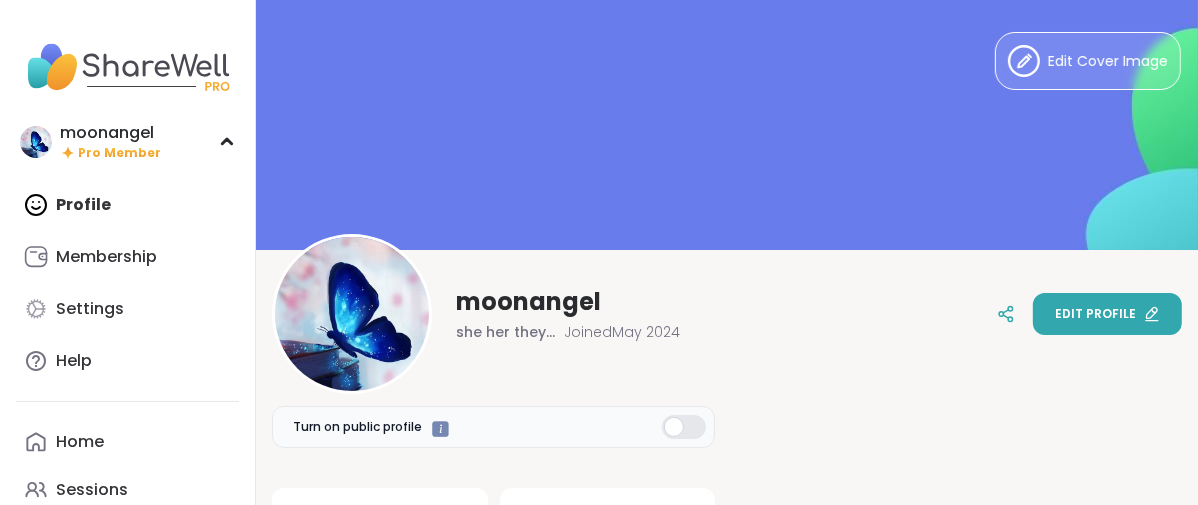 click on "Edit profile" at bounding box center [1095, 314] 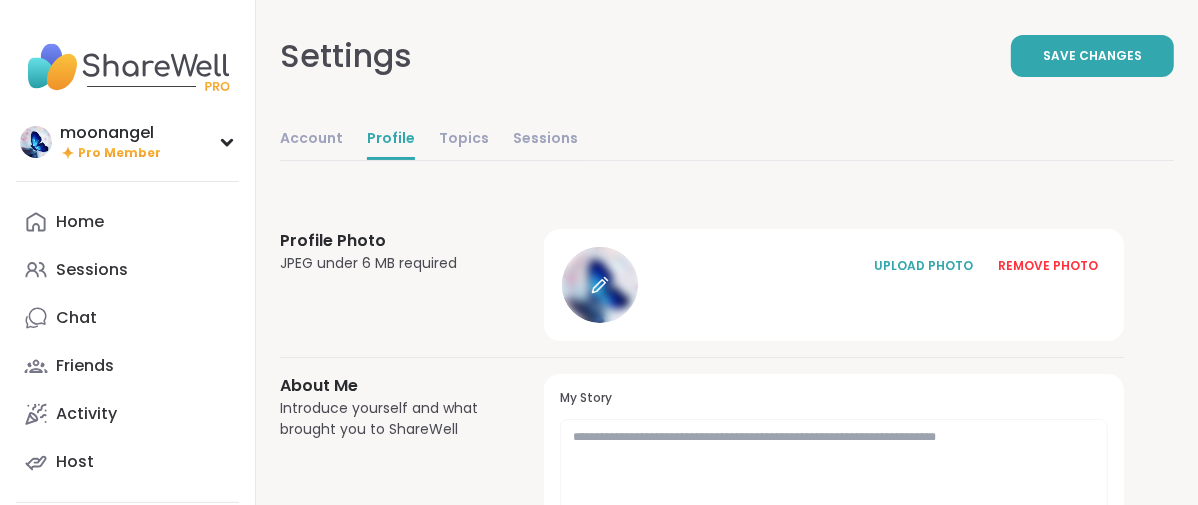 click 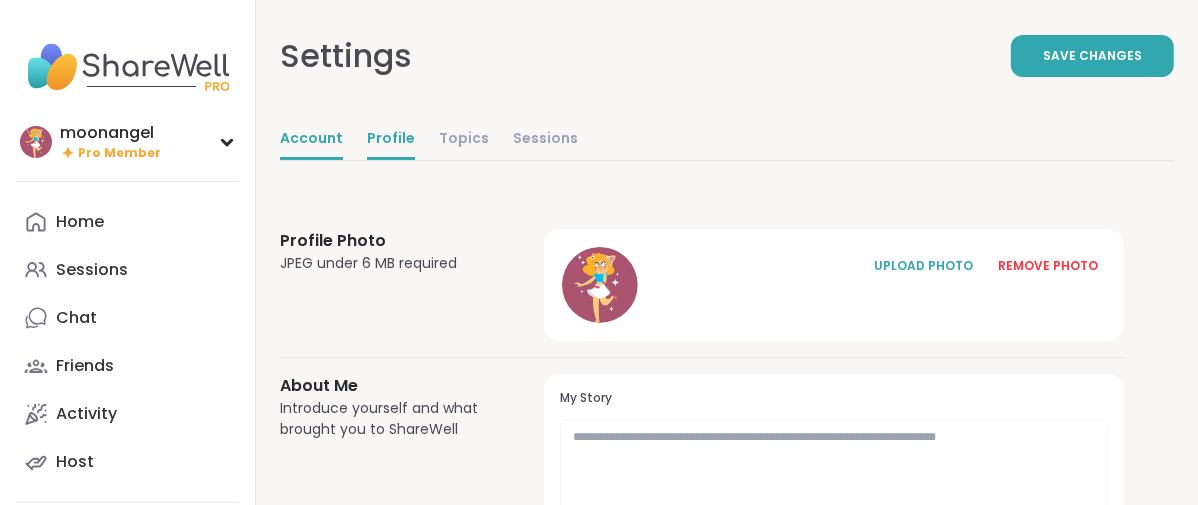 click on "Account" at bounding box center (311, 140) 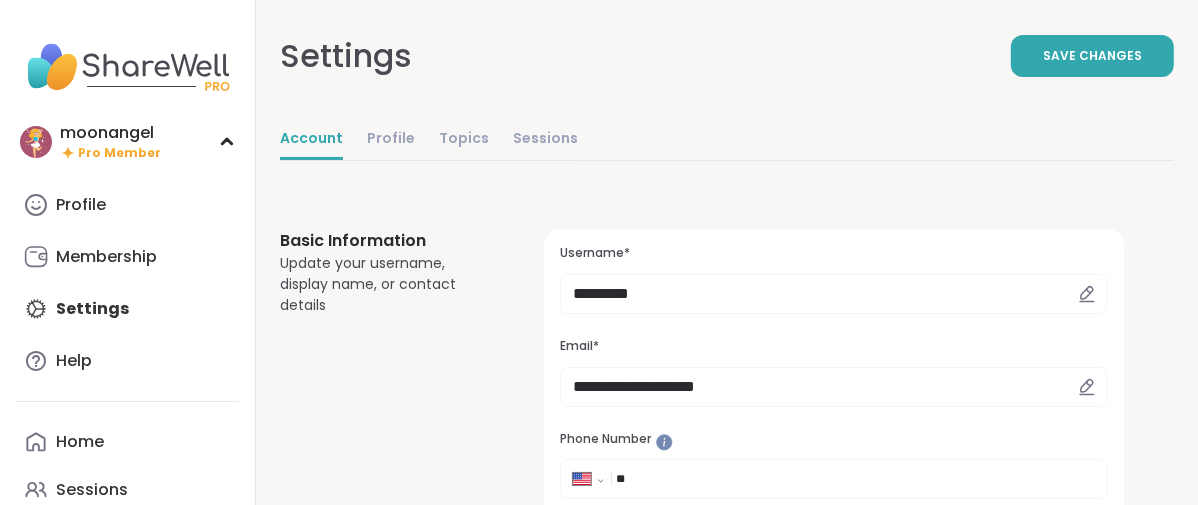 scroll, scrollTop: 0, scrollLeft: 0, axis: both 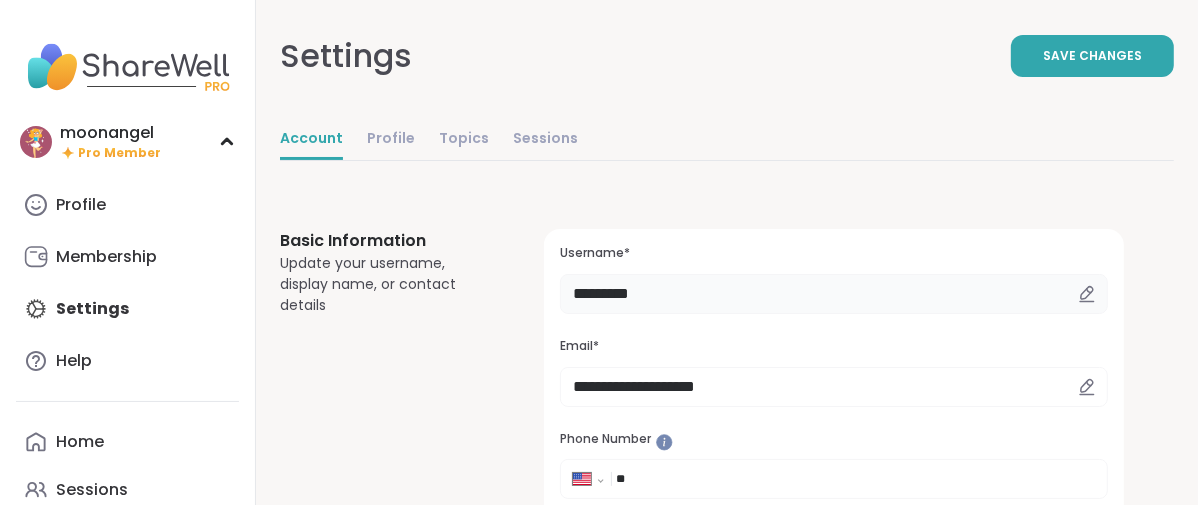 click on "*********" at bounding box center (834, 294) 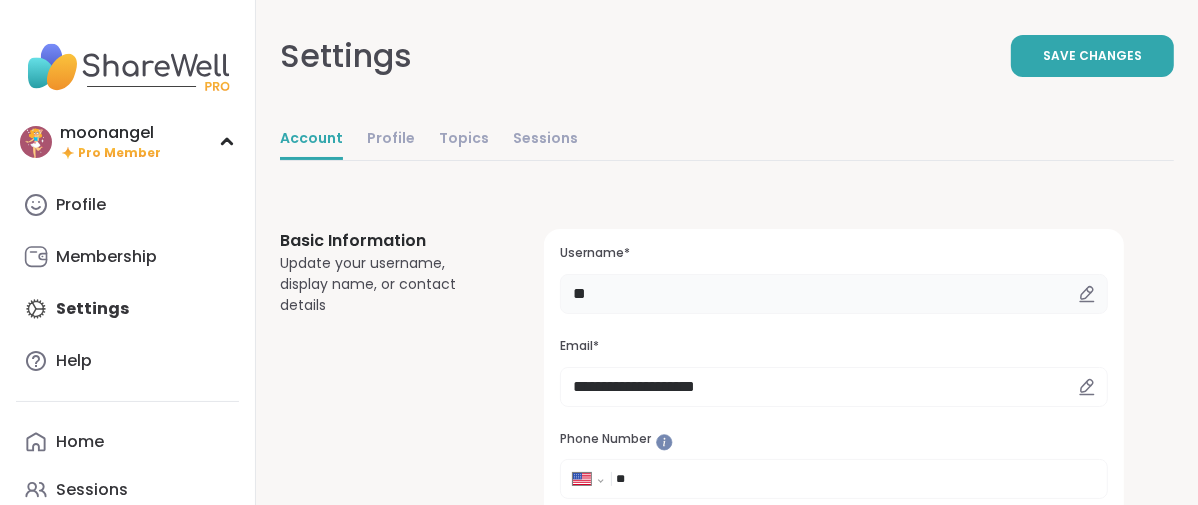 type on "*" 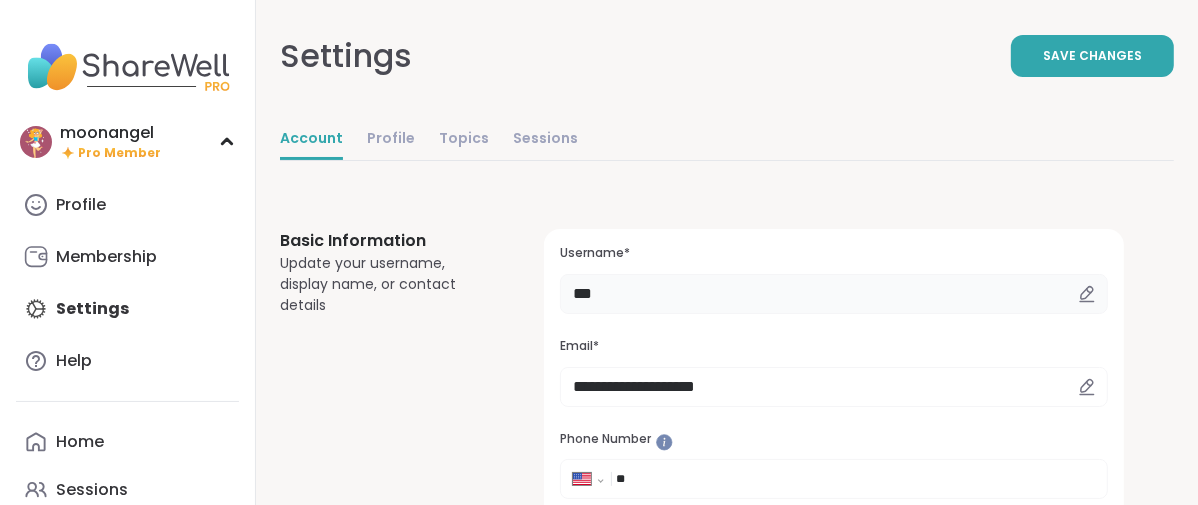 type on "******" 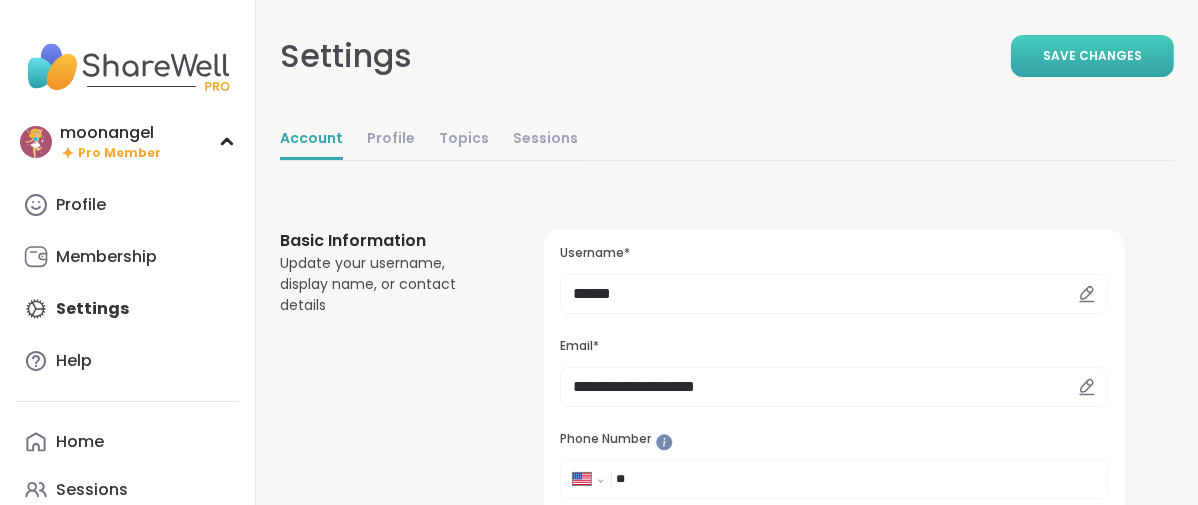 click on "Save Changes" at bounding box center (1092, 56) 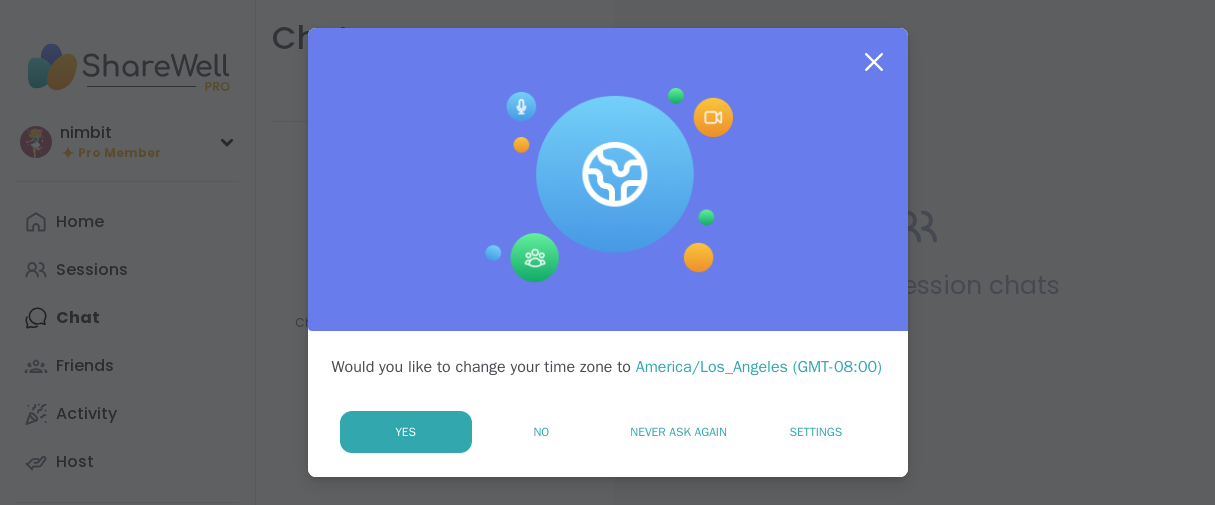 scroll, scrollTop: 0, scrollLeft: 0, axis: both 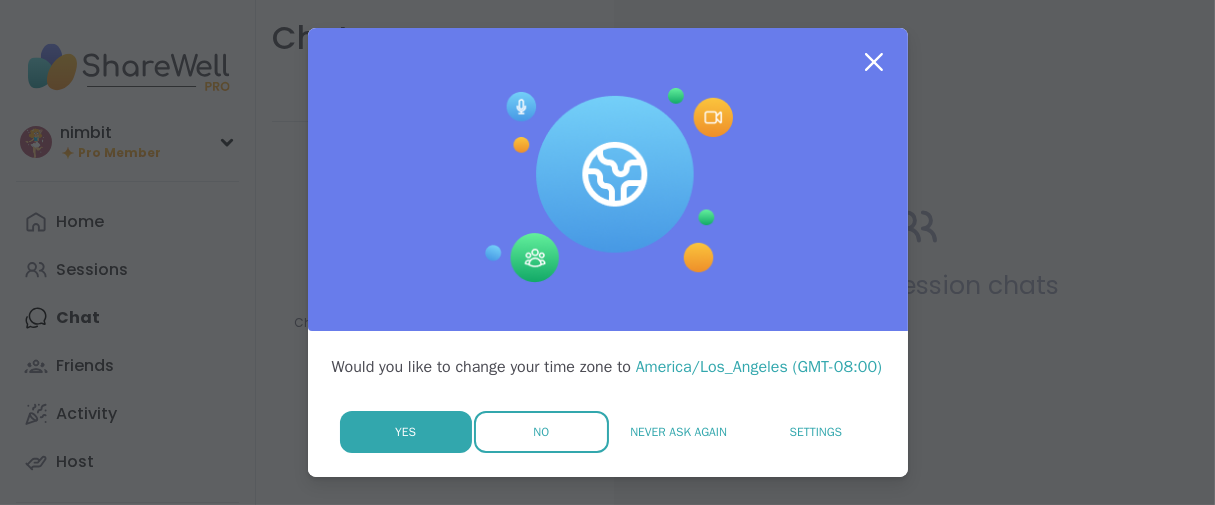 click on "No" at bounding box center (541, 432) 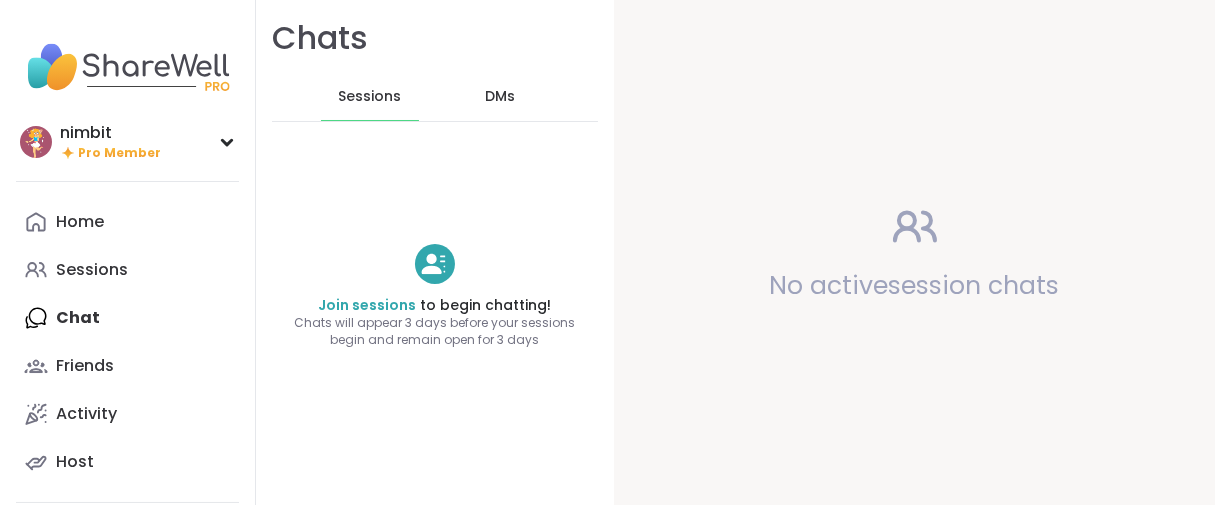 scroll, scrollTop: 0, scrollLeft: 0, axis: both 